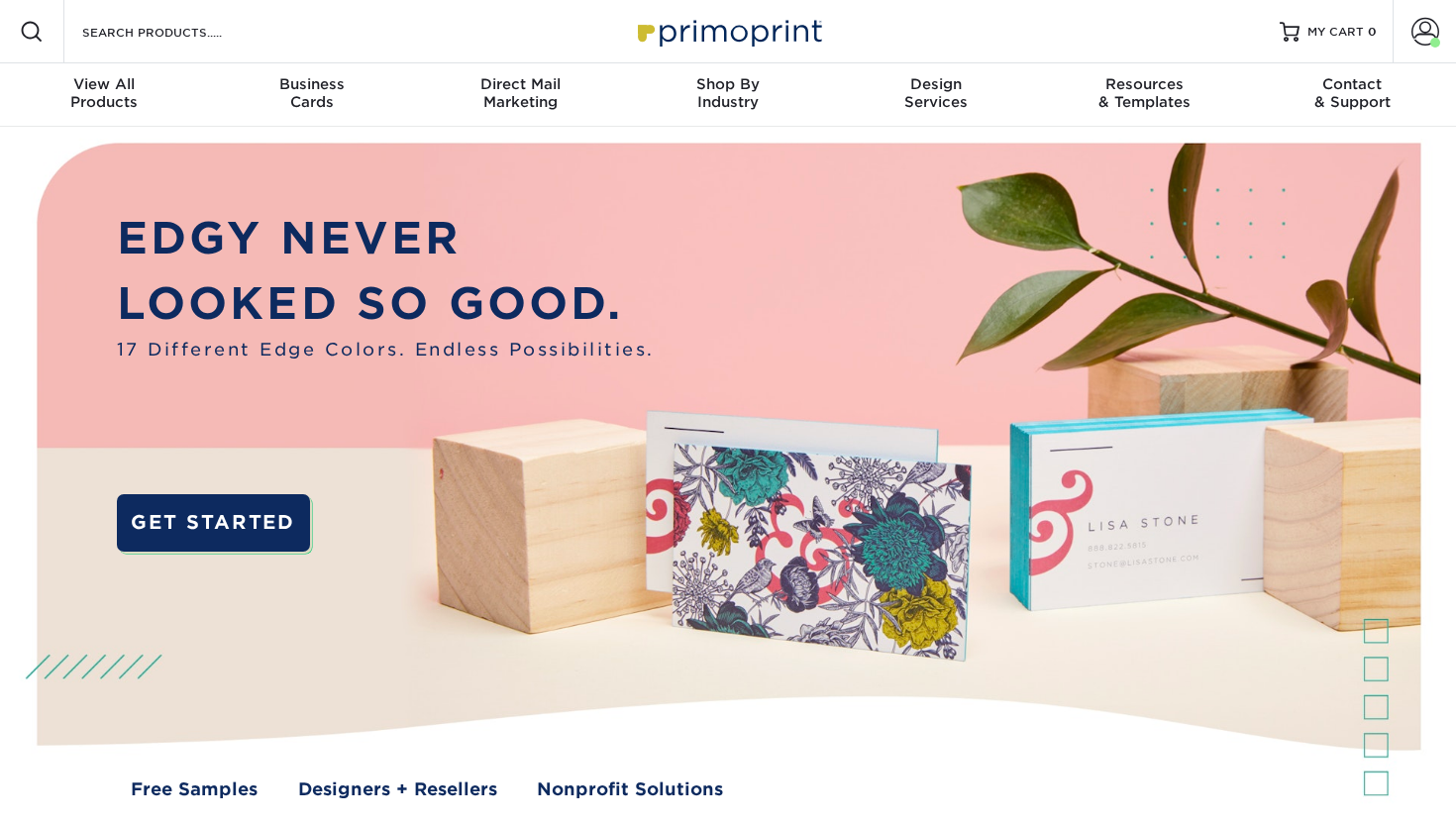 scroll, scrollTop: 0, scrollLeft: 0, axis: both 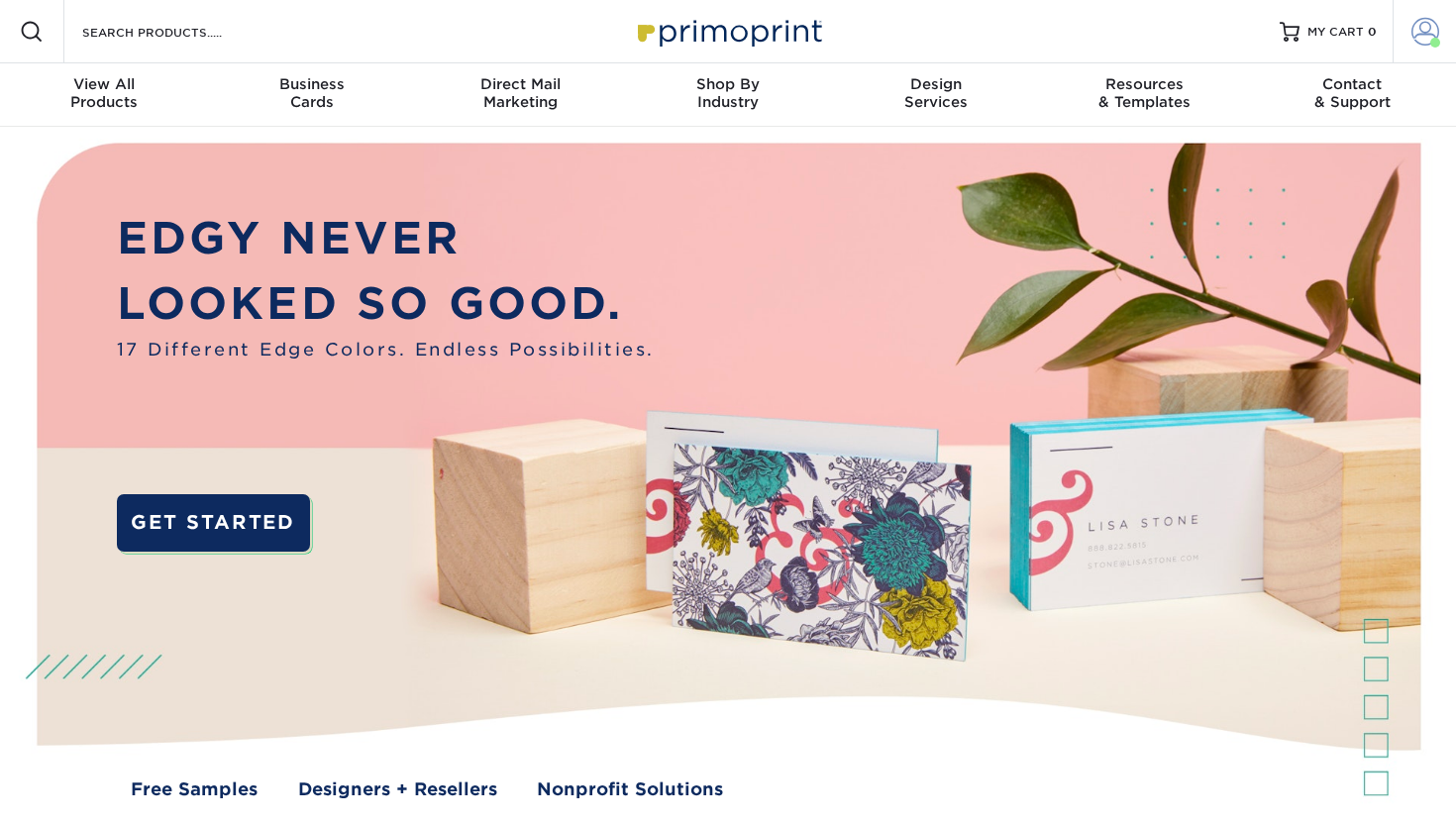 click at bounding box center (1425, 32) 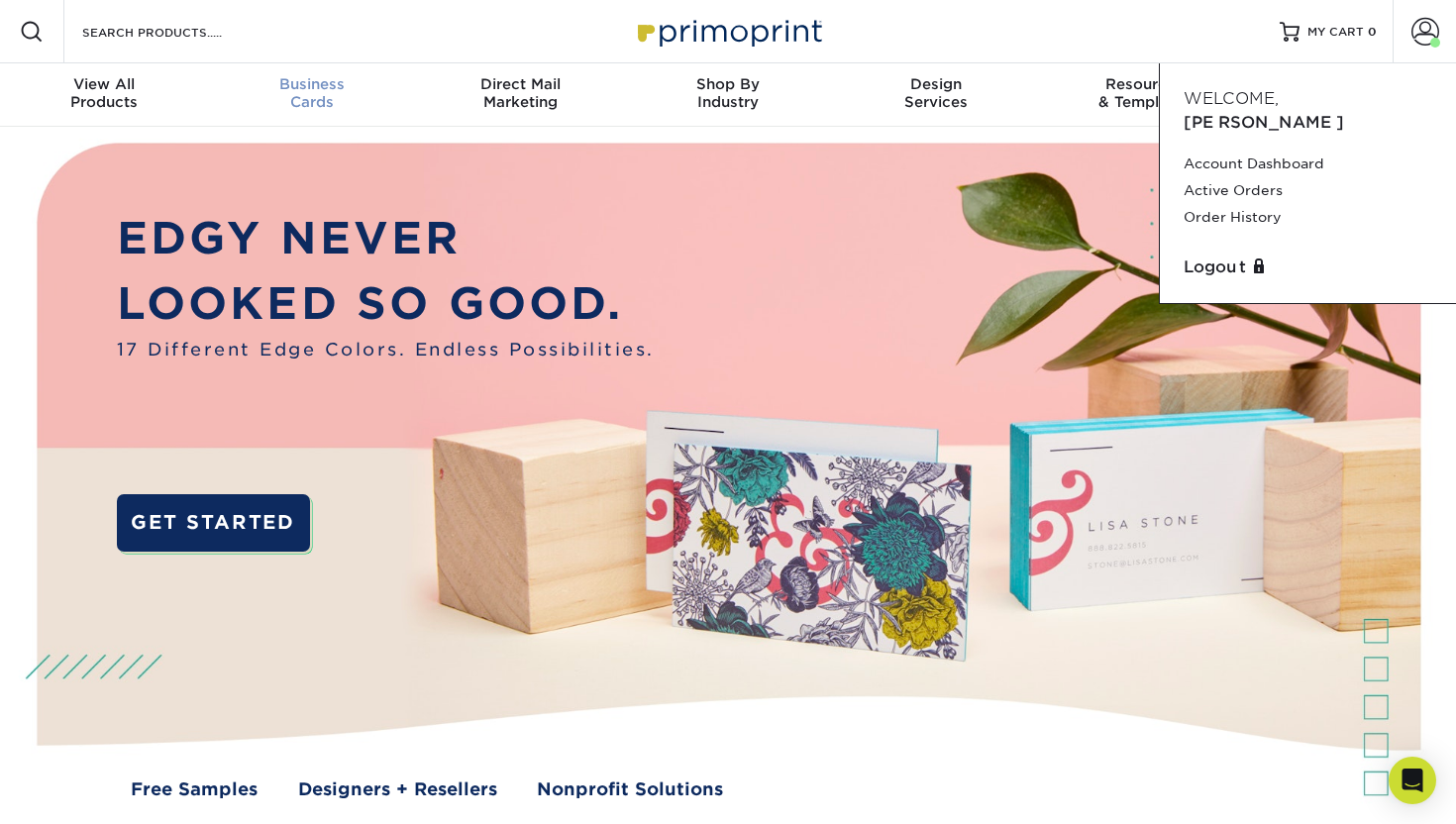 click on "Business" at bounding box center (312, 84) 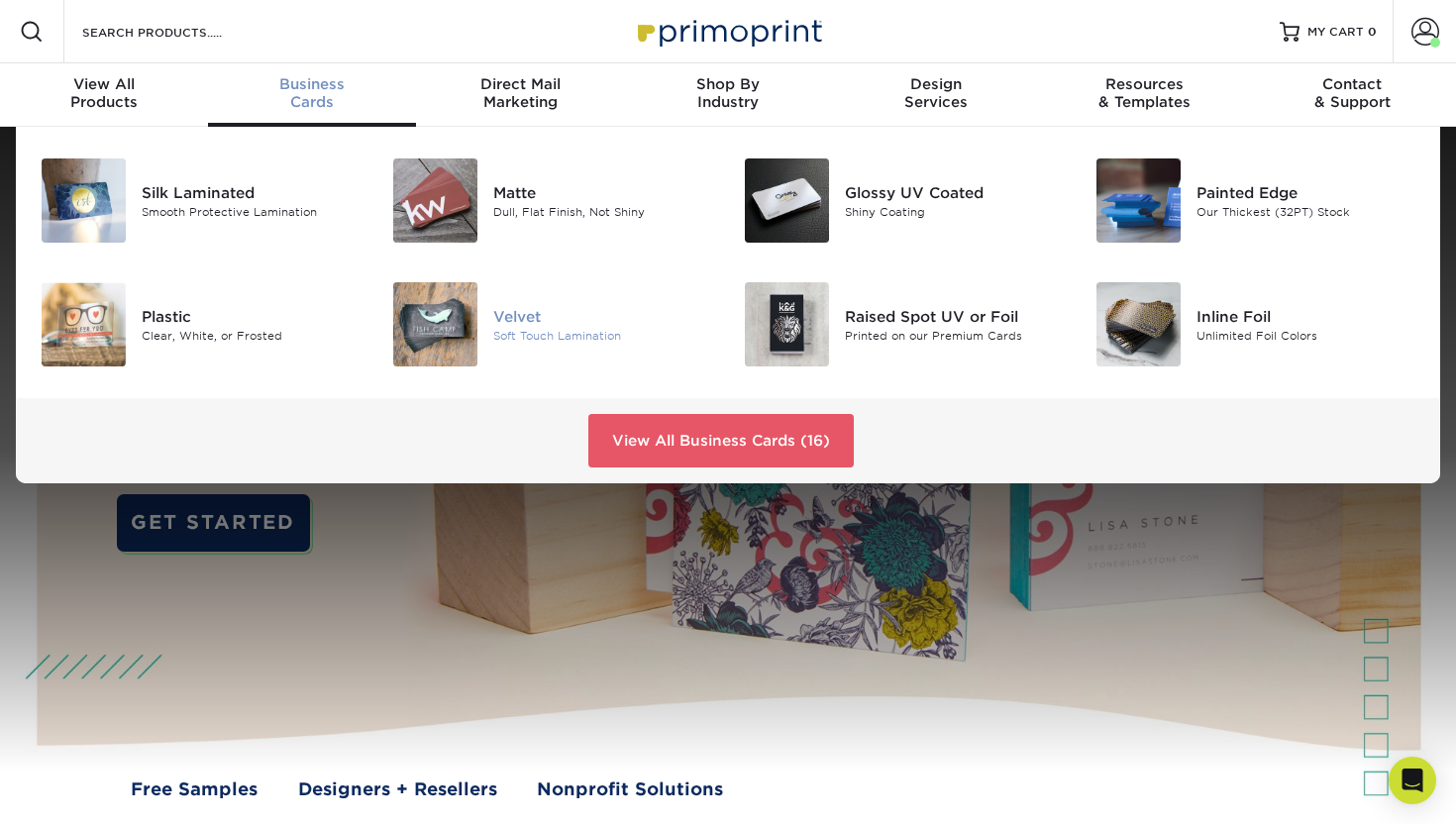click on "Velvet" at bounding box center (603, 316) 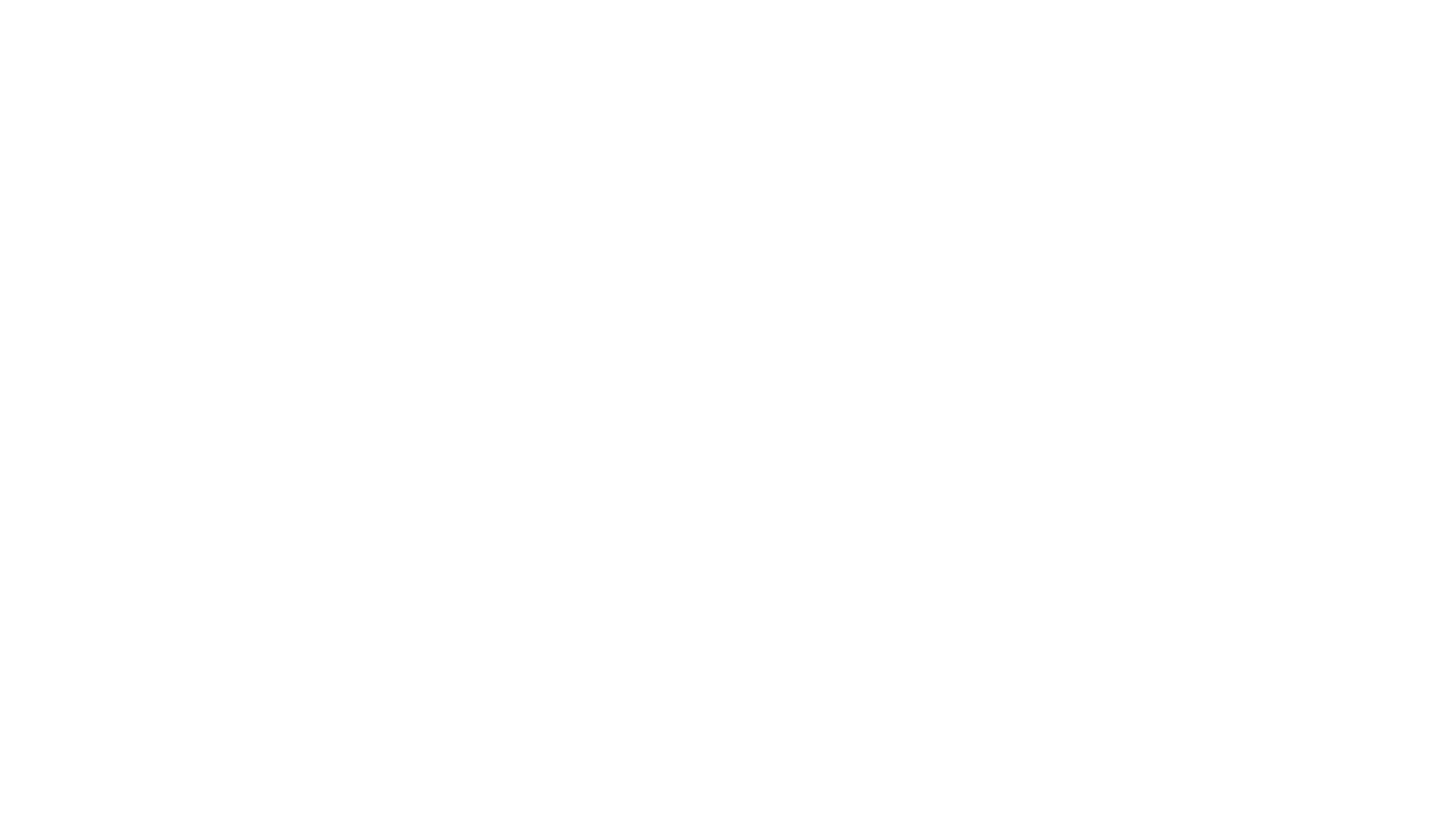 scroll, scrollTop: 0, scrollLeft: 0, axis: both 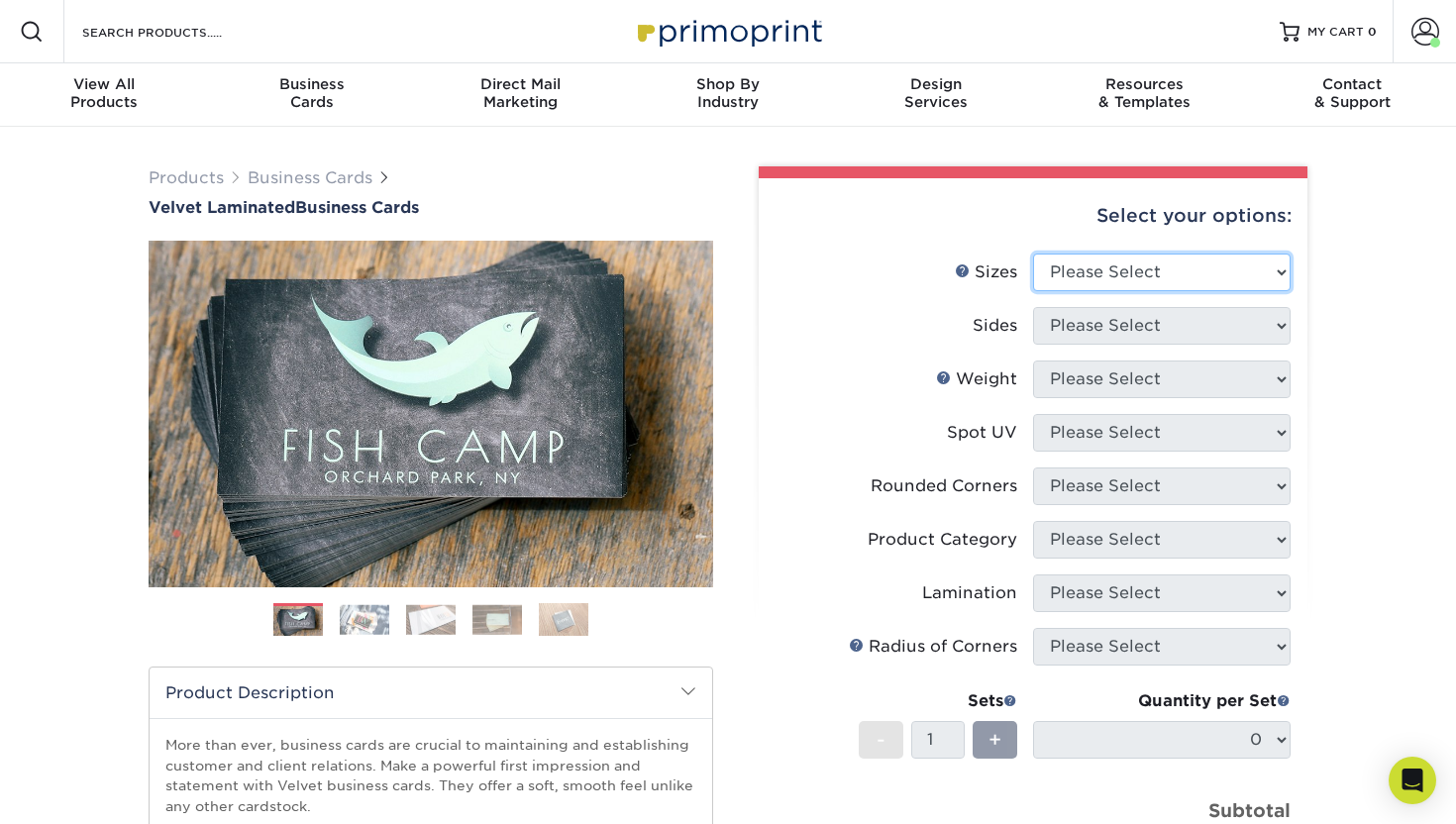 click on "Please Select
1.5" x 3.5"  - Mini
1.75" x 3.5" - Mini
2" x 2" - Square
2" x 3" - Mini
2" x 3.5" - Standard
2" x 4"
2" x 7" - Foldover Card
2.125" x 3.375" - European 2.5" x 2.5" - Square" at bounding box center [1162, 272] 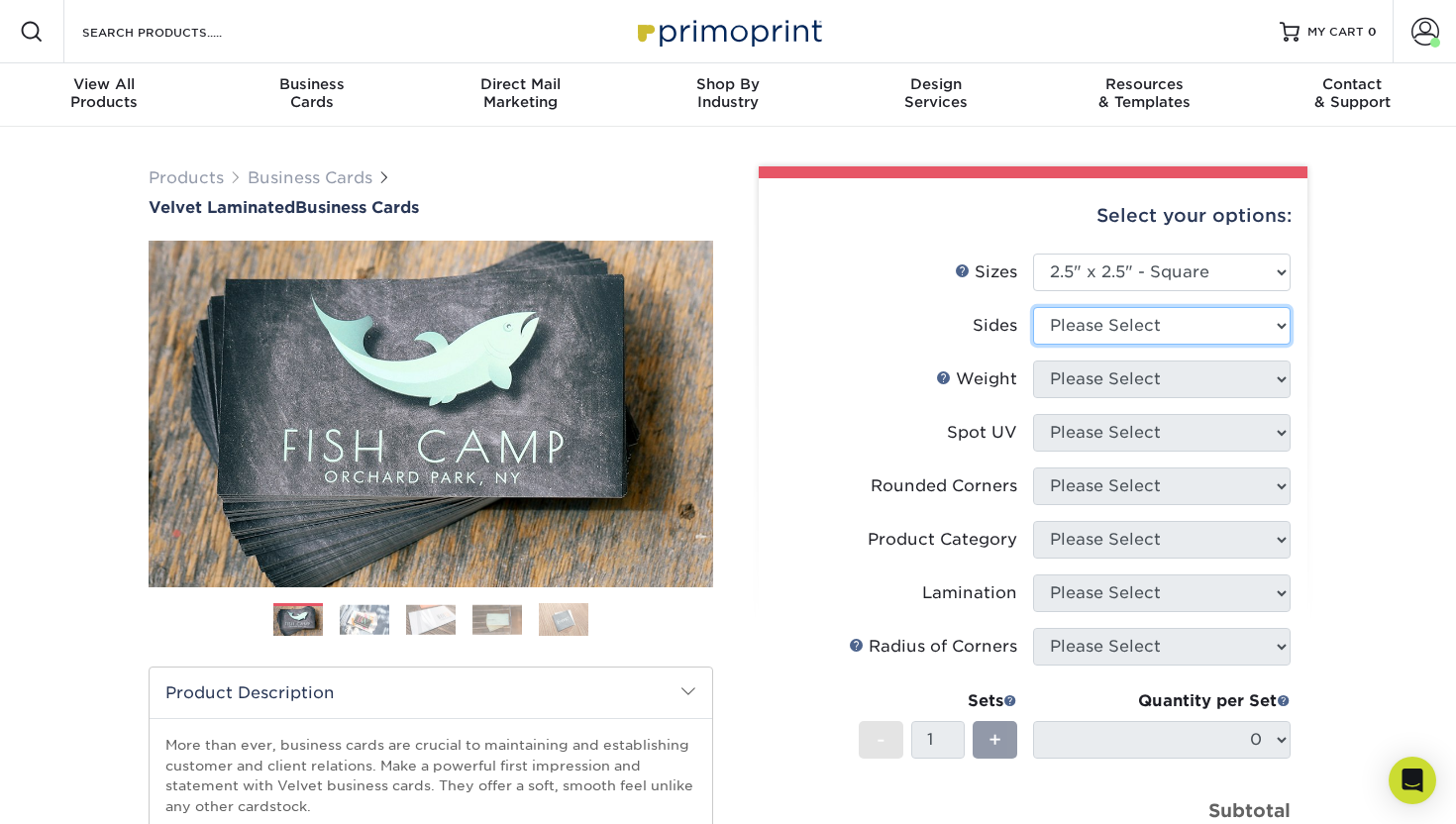 click on "Please Select Print Both Sides Print Front Only" at bounding box center (1162, 326) 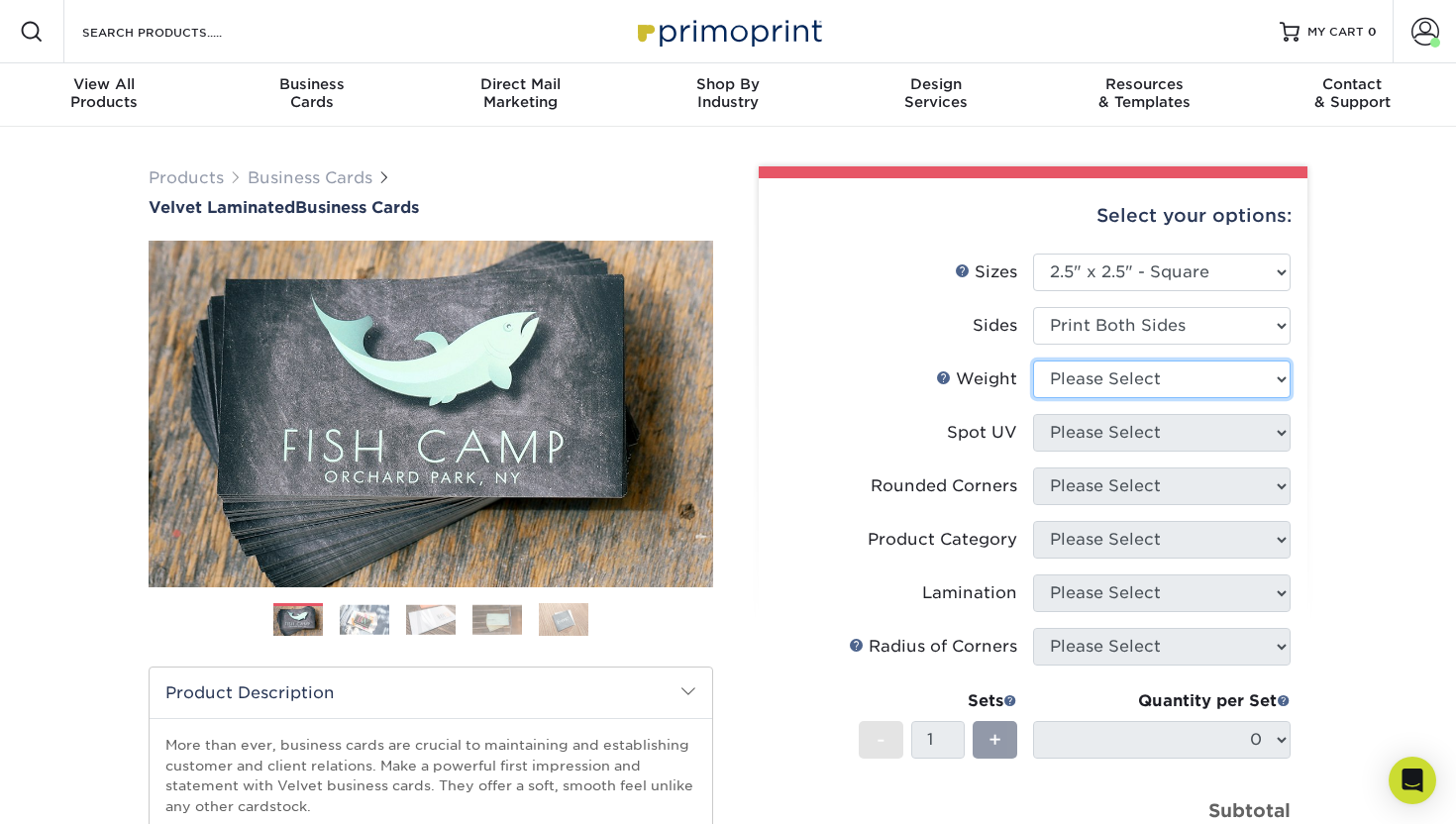 click on "Please Select 16PT" at bounding box center [1162, 379] 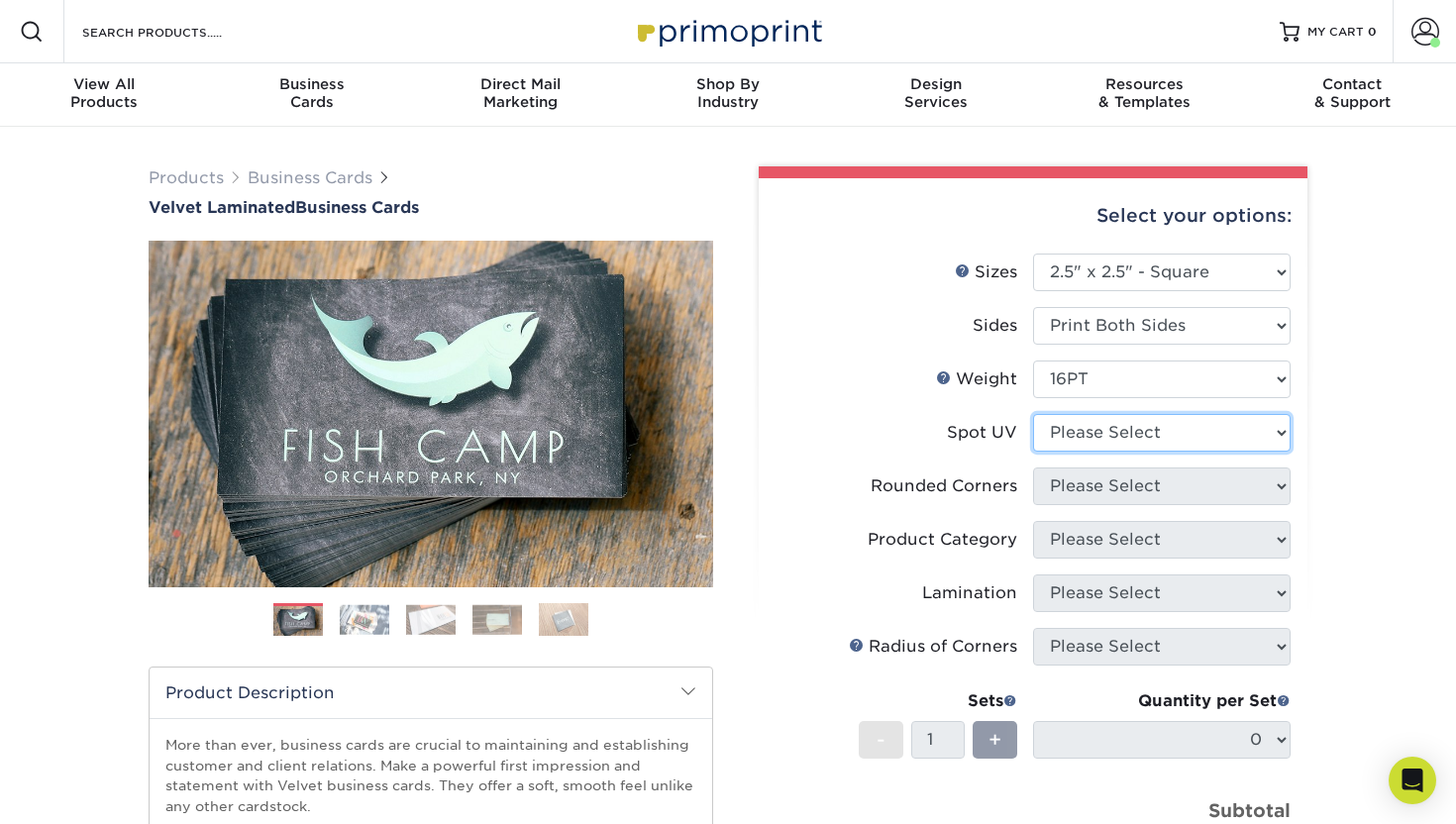 click on "Please Select No Spot UV Front and Back (Both Sides) Front Only Back Only" at bounding box center [1162, 433] 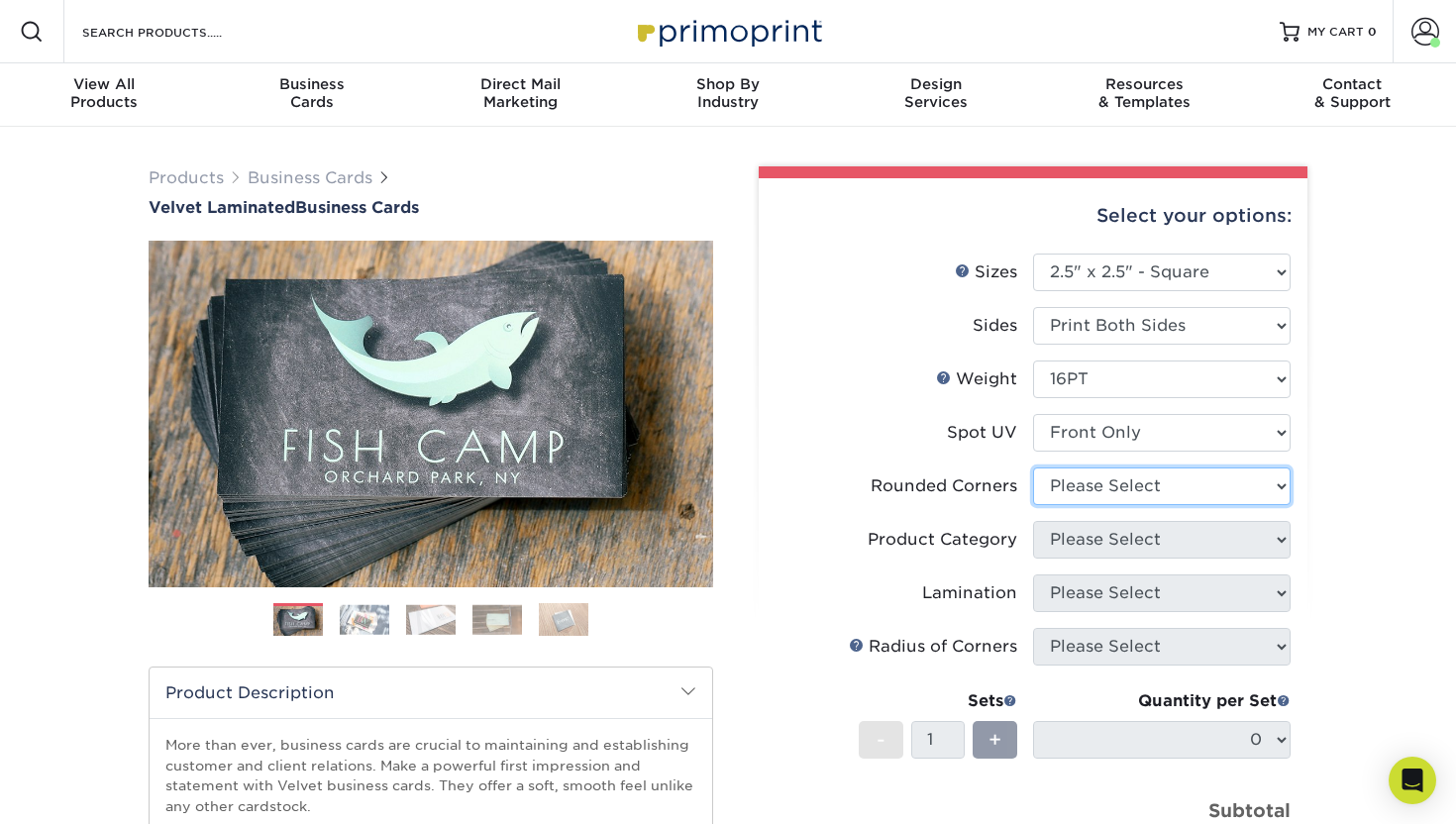click on "Please Select
Yes - Round 2 Corners                                                    Yes - Round 4 Corners                                                    No" at bounding box center (1162, 486) 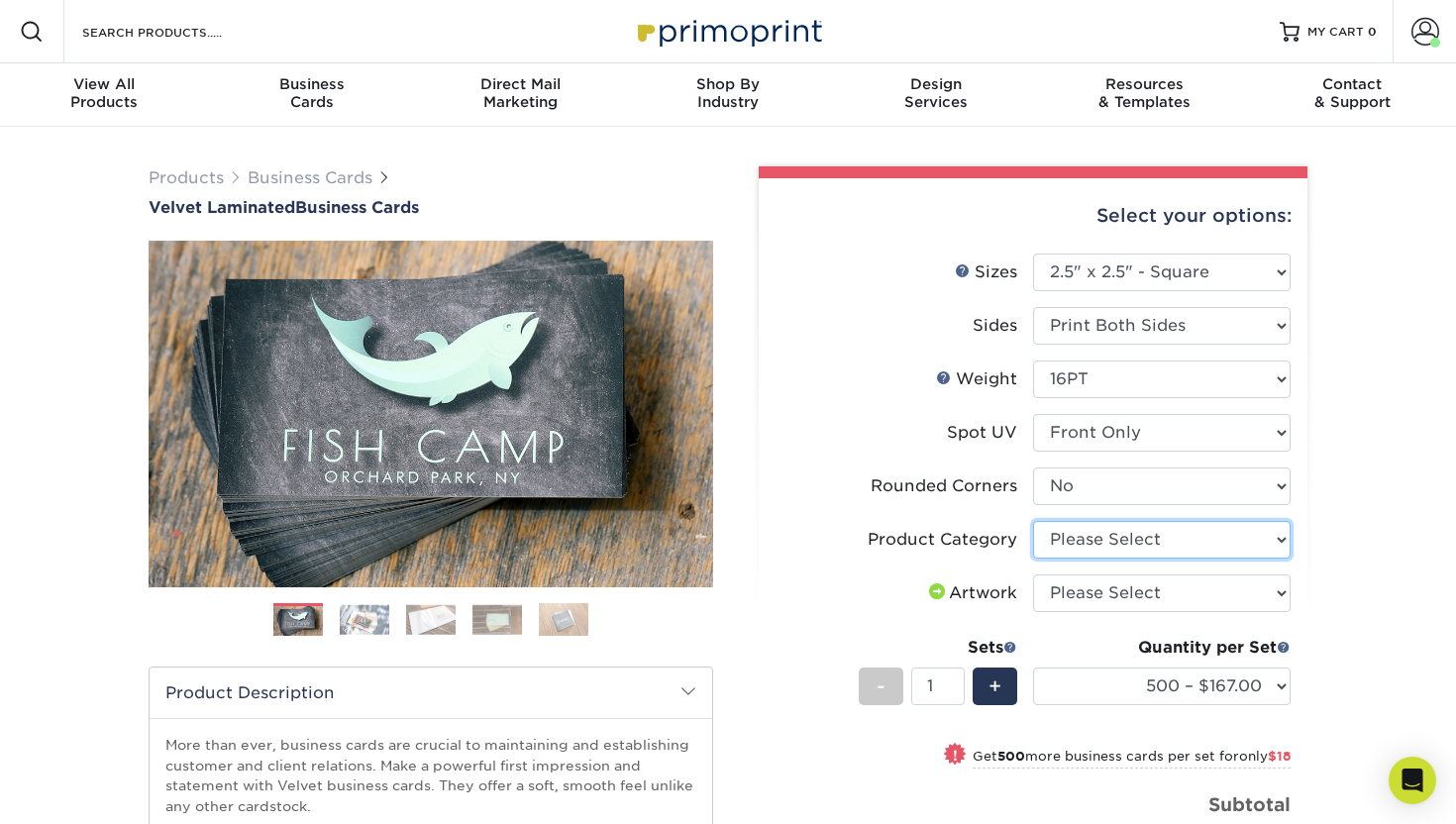 click on "Please Select Business Cards" at bounding box center [1162, 540] 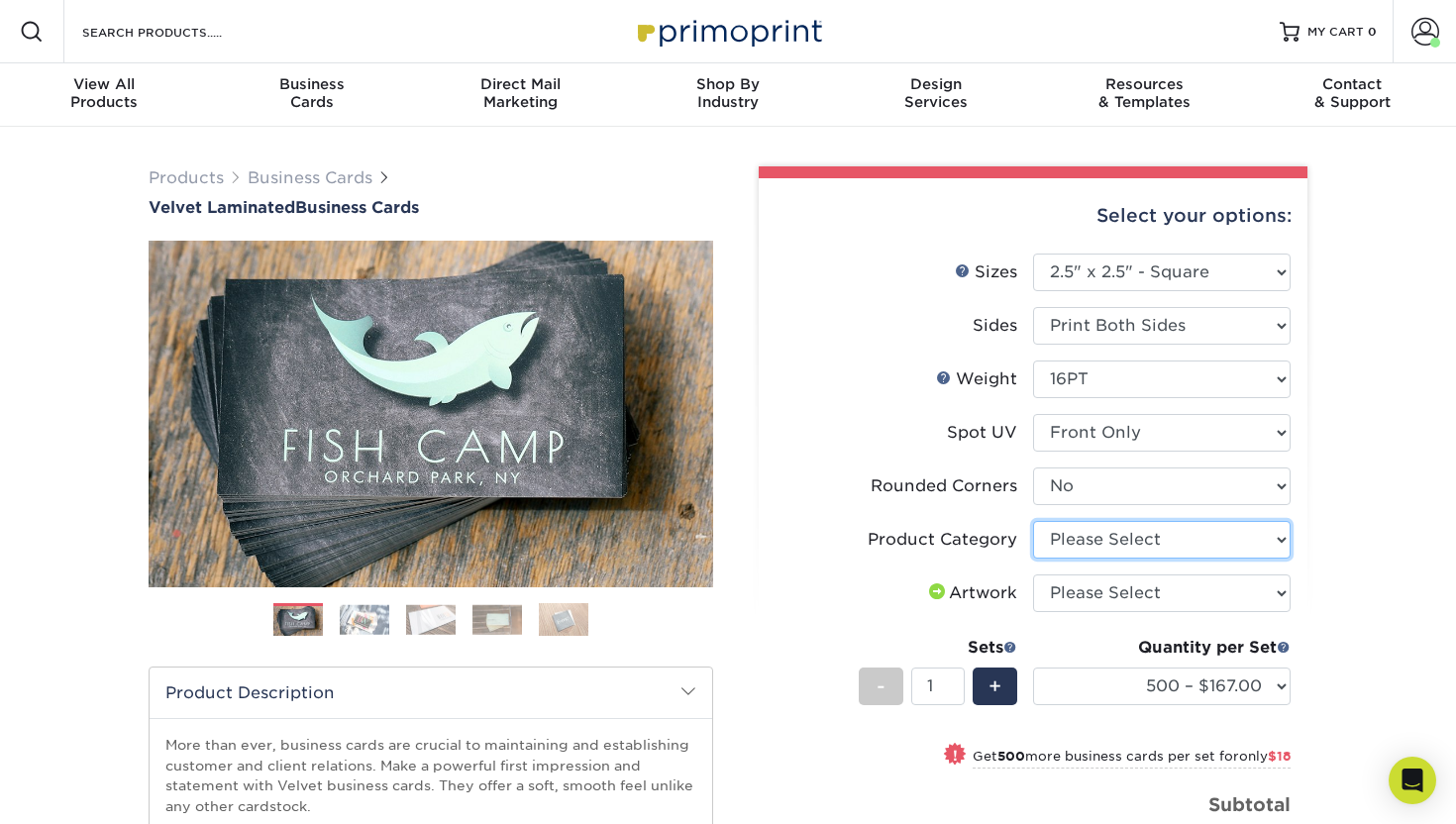 select on "3b5148f1-0588-4f88-a218-97bcfdce65c1" 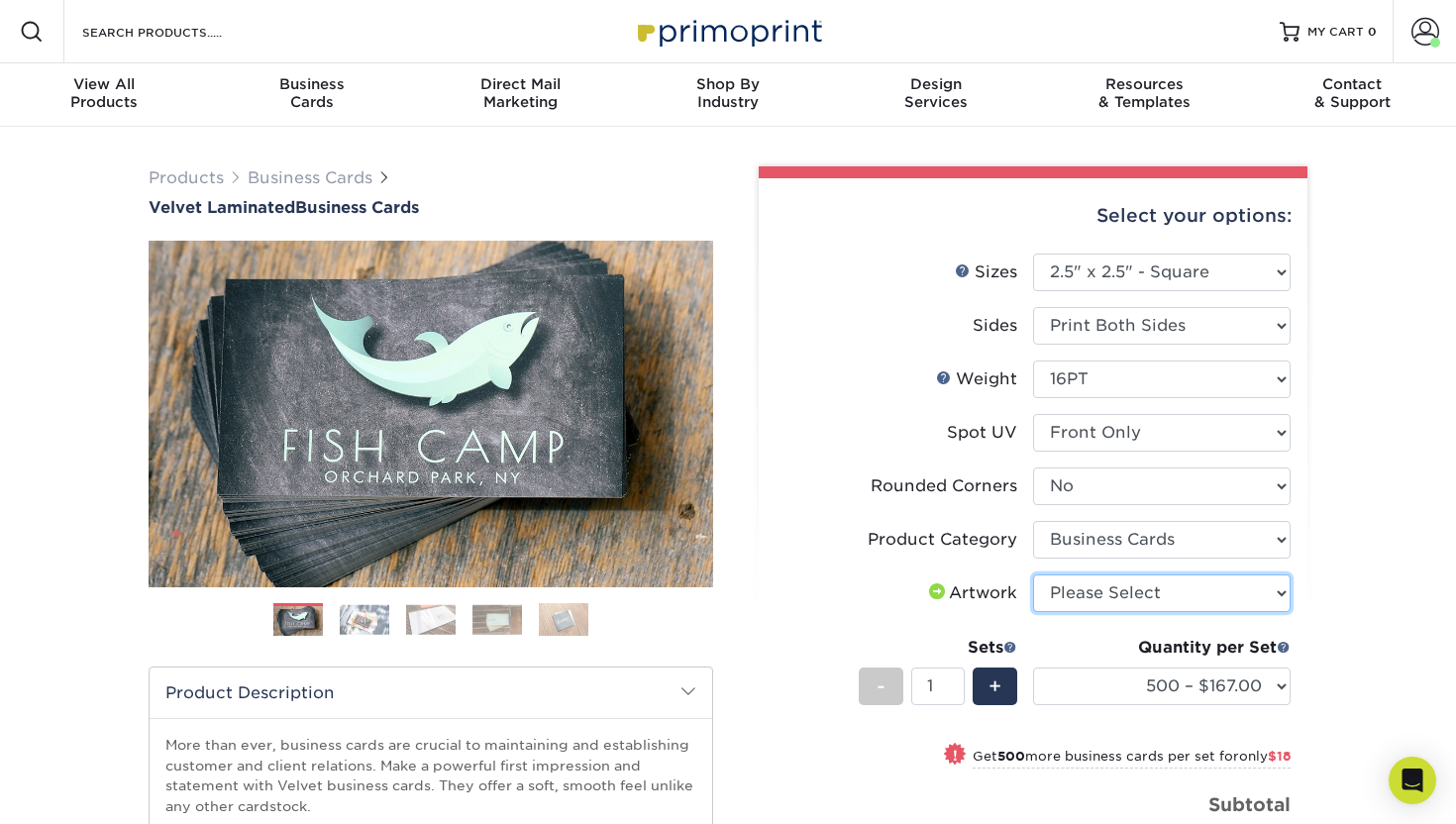 click on "Please Select I will upload files I need a design - $100" at bounding box center (1162, 593) 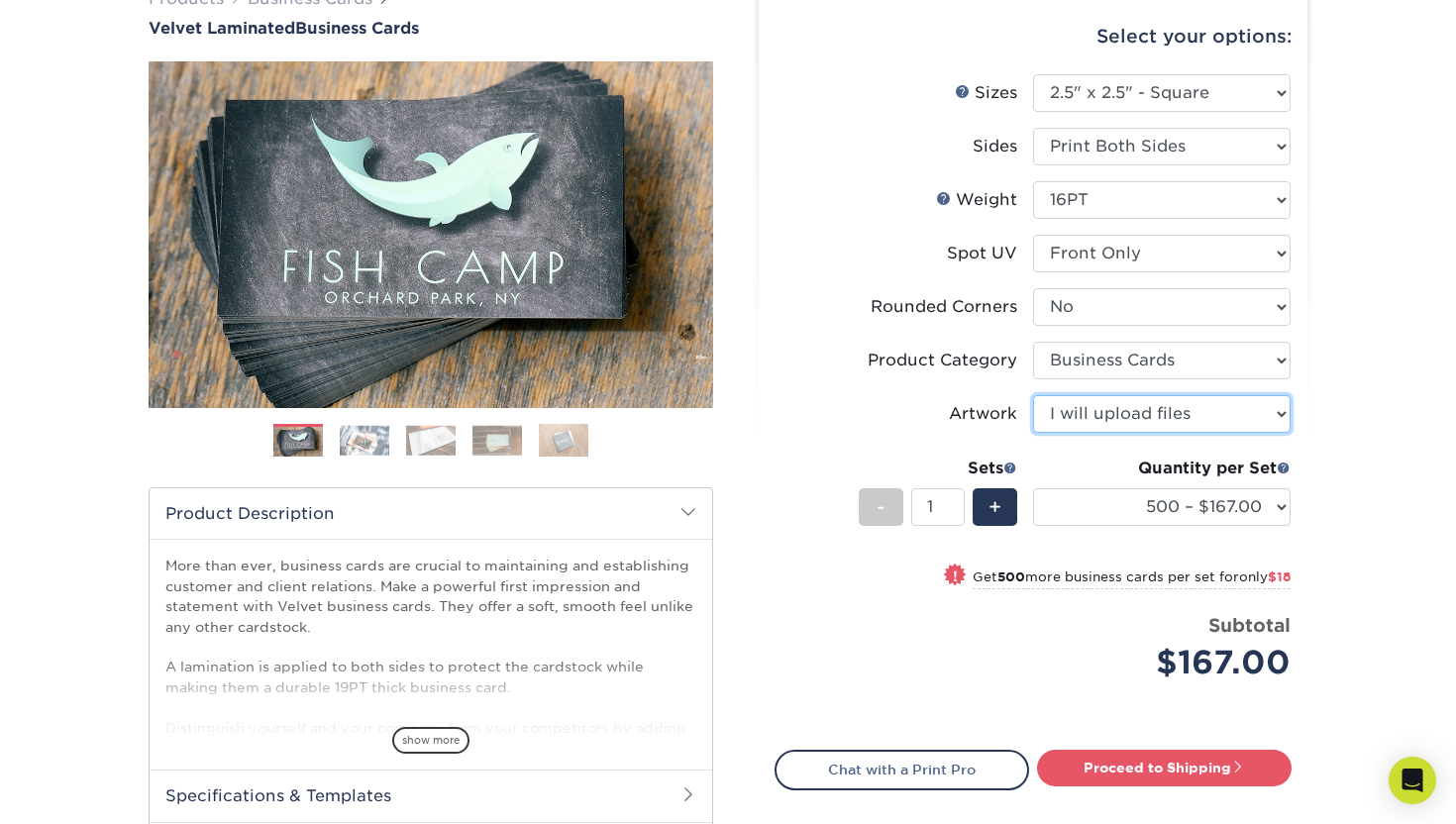 scroll, scrollTop: 182, scrollLeft: 0, axis: vertical 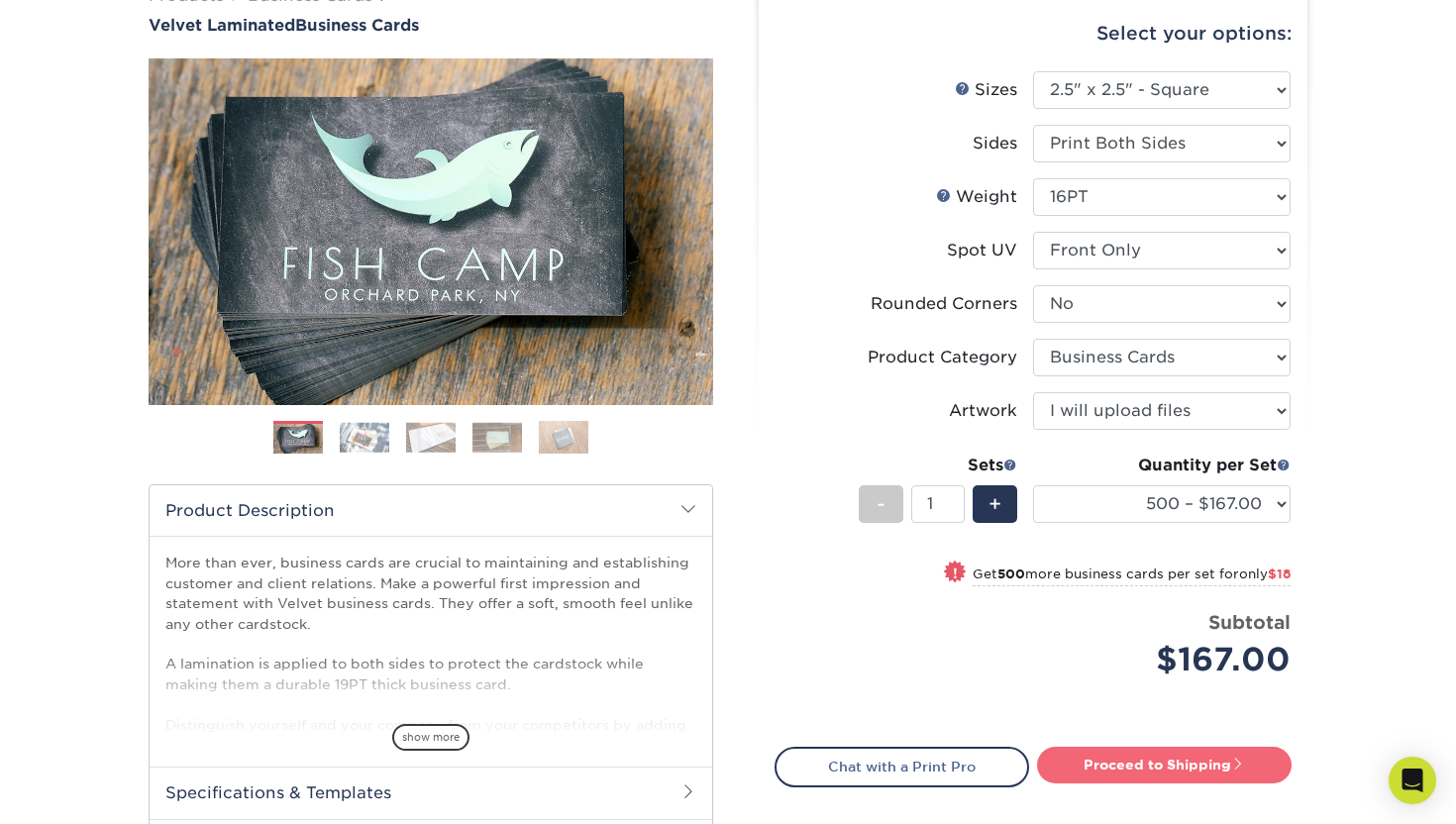click on "Proceed to Shipping" at bounding box center (1164, 765) 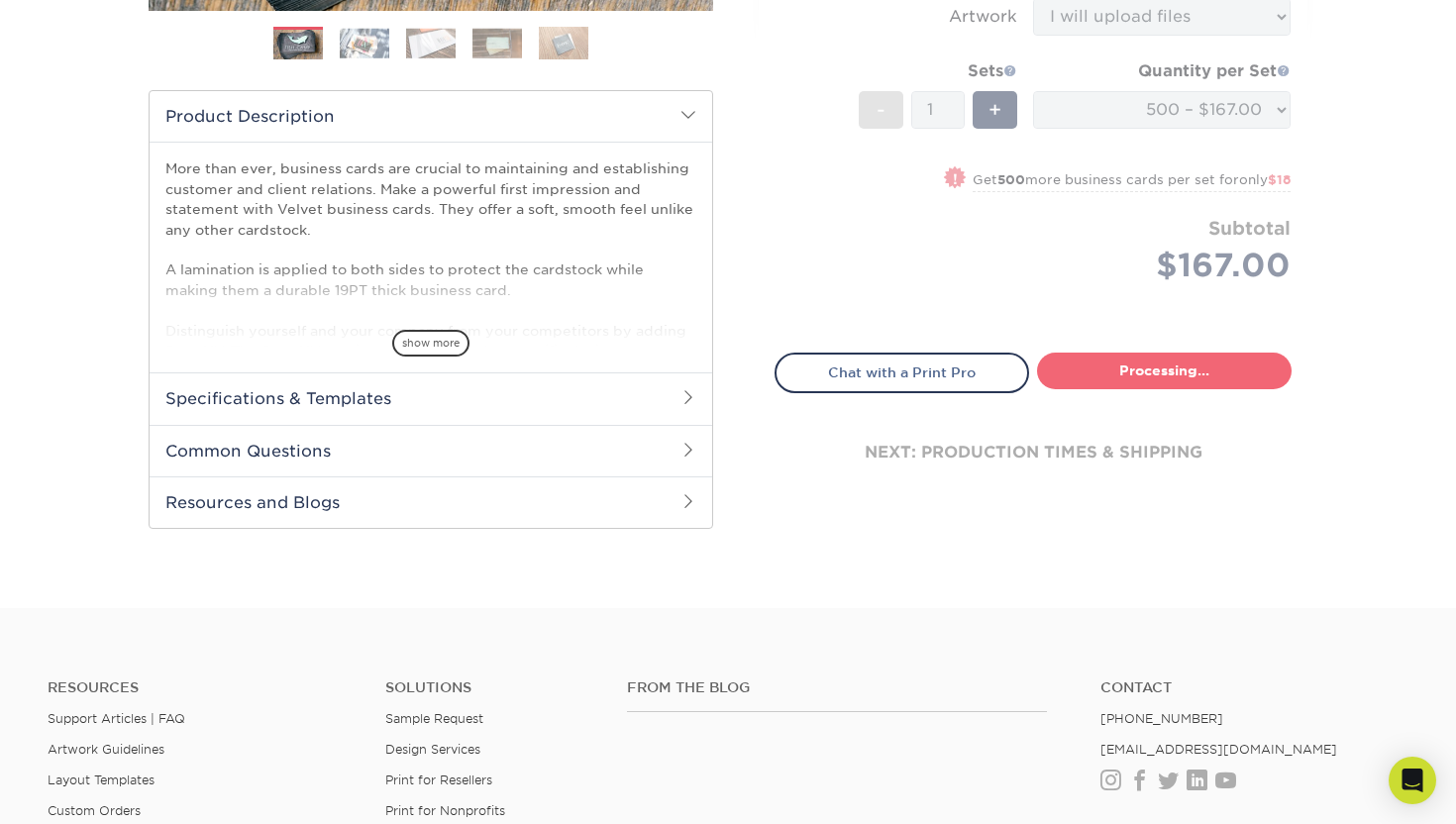 select on "d8bac3ce-6d41-42ae-a33e-21c053ac22ea" 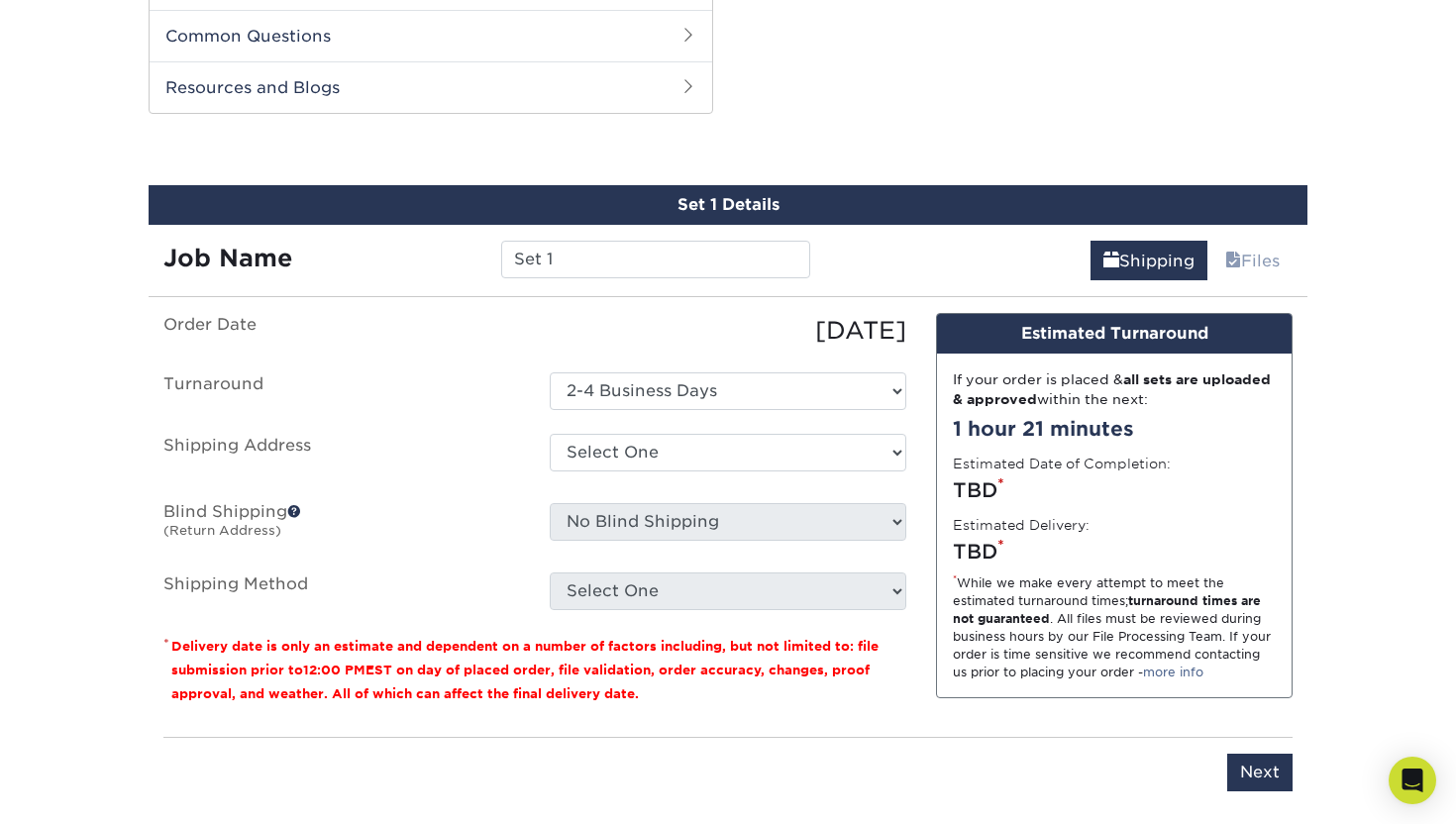 scroll, scrollTop: 1007, scrollLeft: 0, axis: vertical 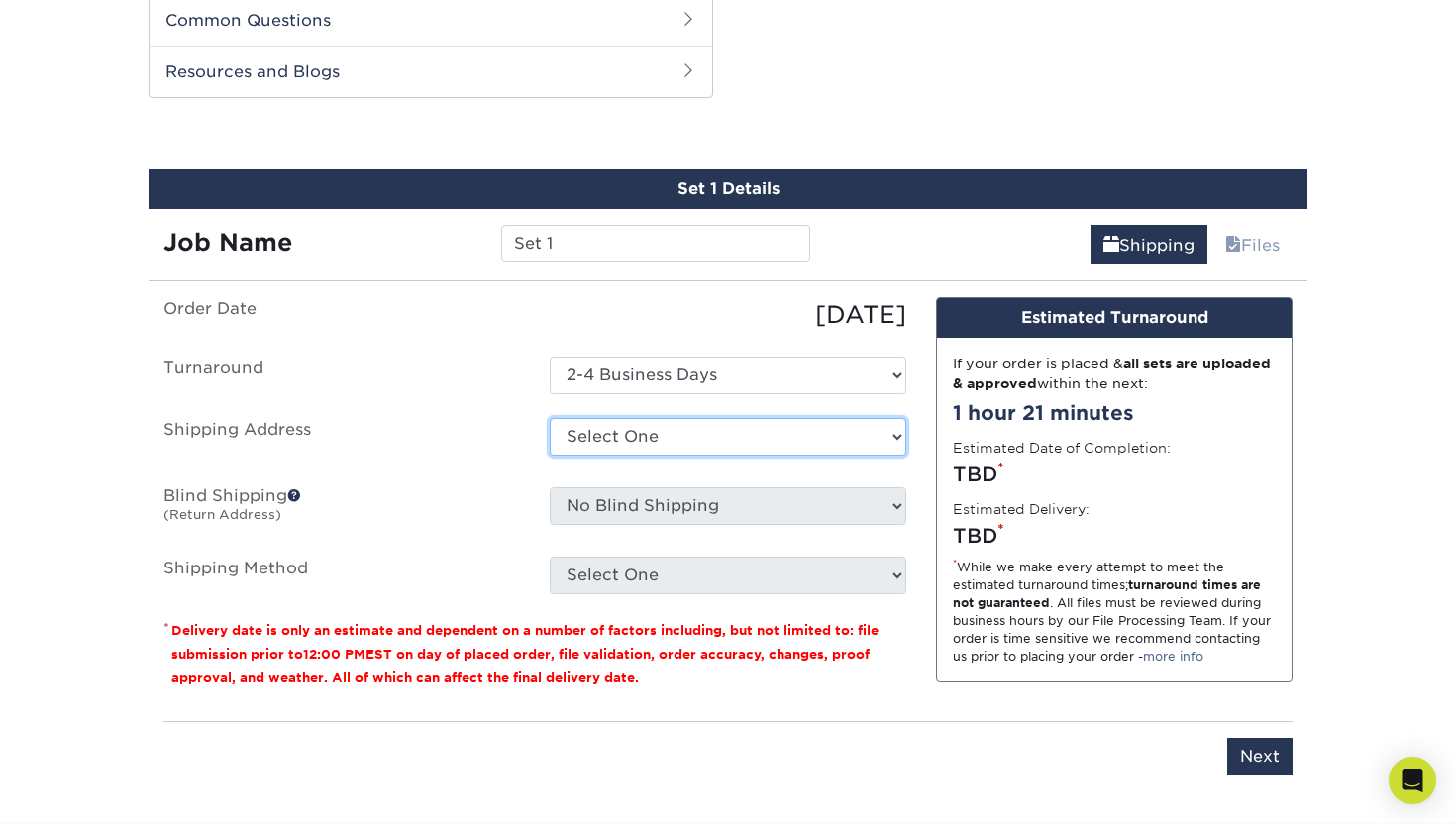 click on "Select One
TAGG ORGANICS
+ Add New Address" at bounding box center [728, 437] 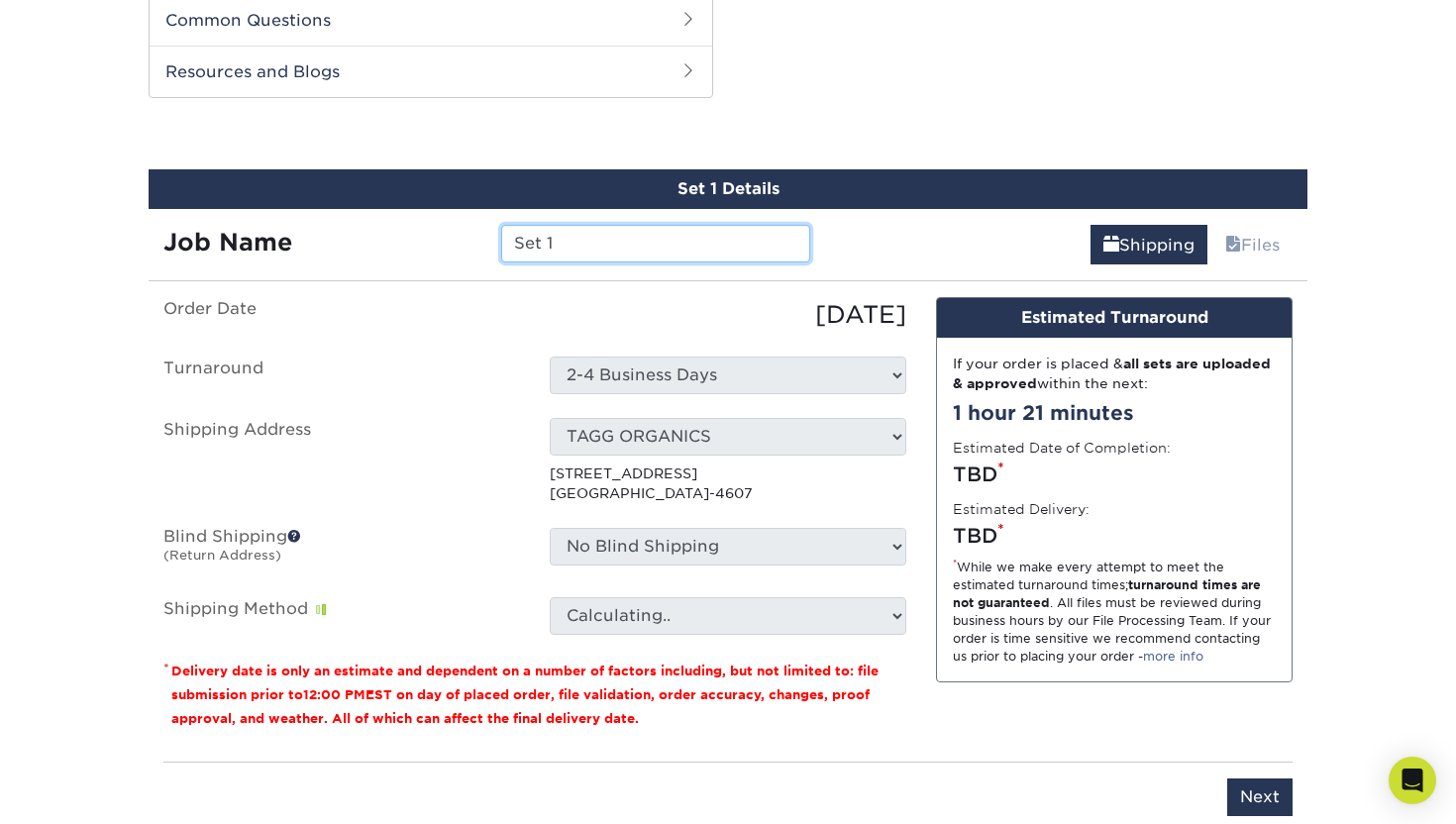 drag, startPoint x: 589, startPoint y: 245, endPoint x: 479, endPoint y: 236, distance: 110.367568 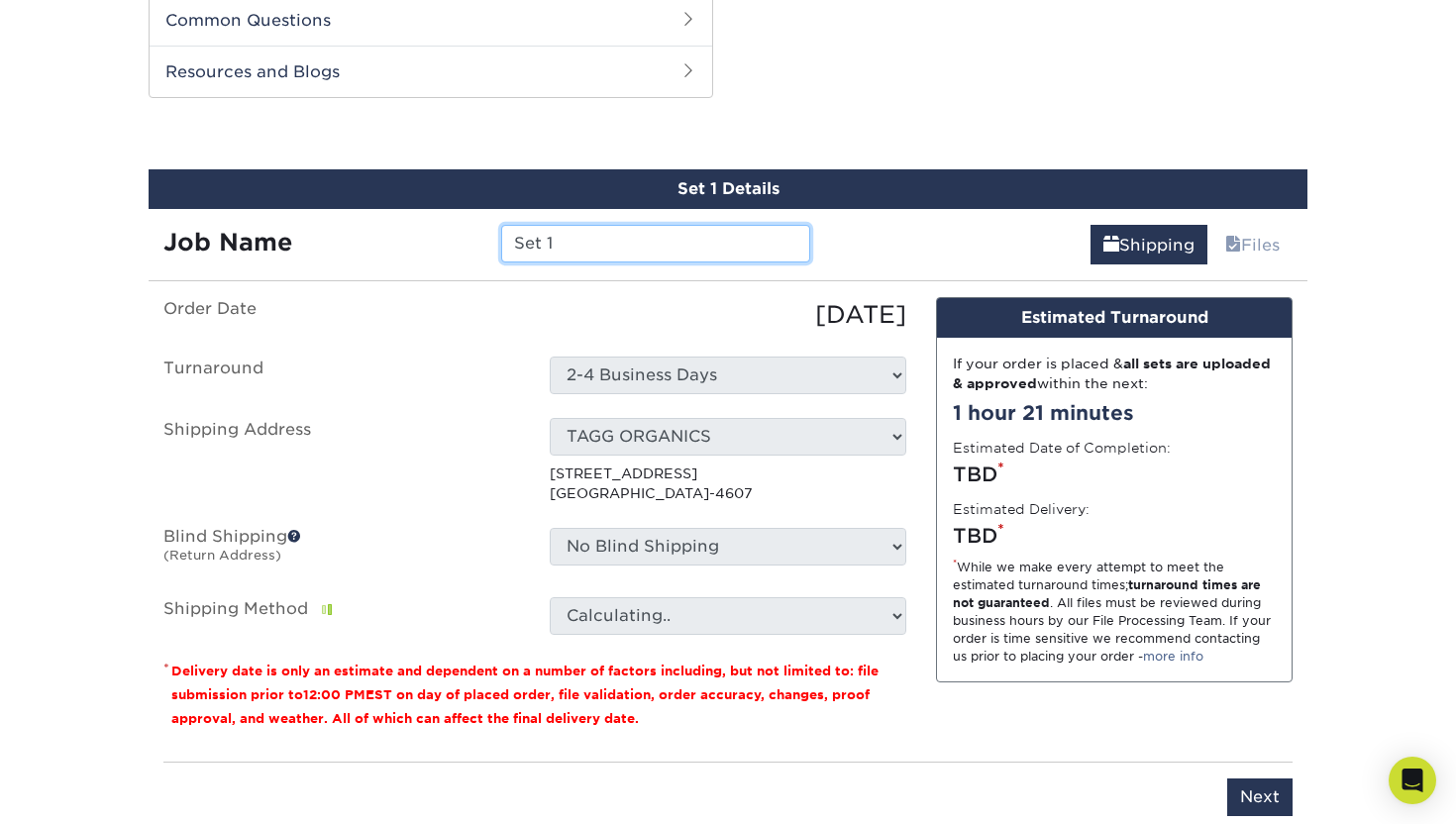click on "Job Name
Set 1" at bounding box center (486, 244) 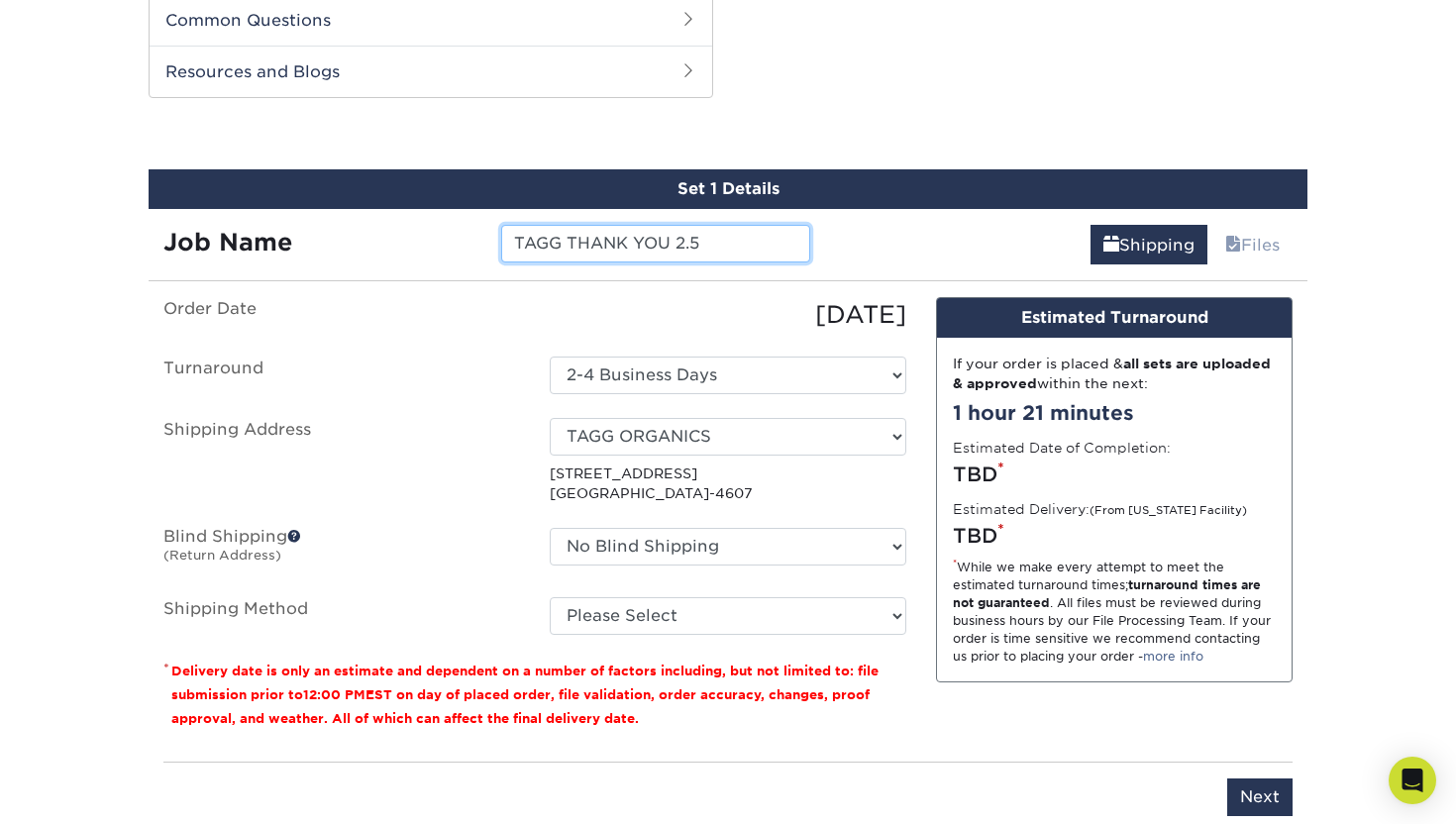 type on "TAGG THANK YOU 2.5" 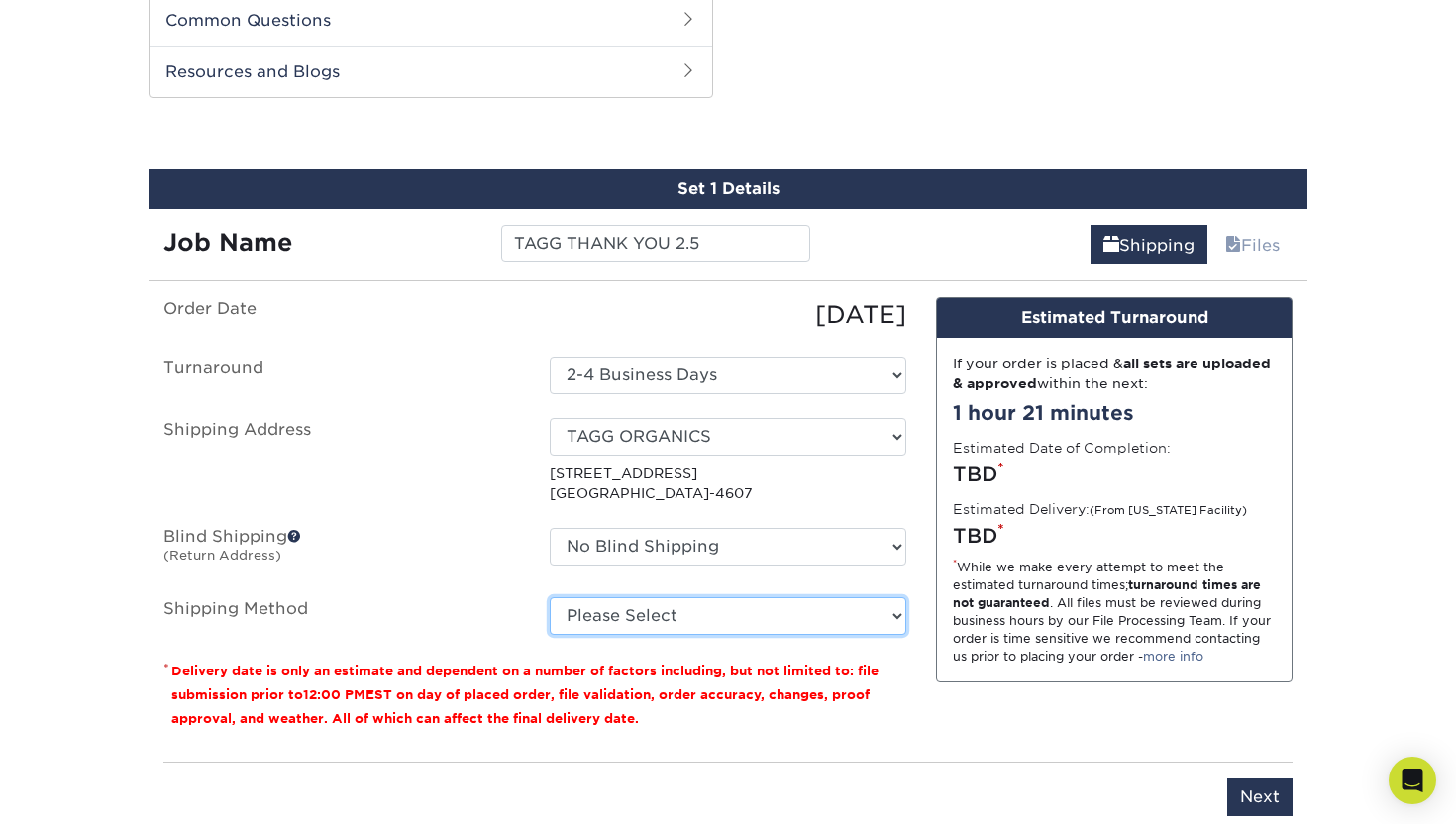 click on "Please Select Ground Shipping (+$8.96) 3 Day Shipping Service (+$22.06) 2 Day Air Shipping (+$23.70) Next Day Shipping by 5pm (+$35.81) Next Day Shipping by 12 noon (+$38.74) Next Day Air Early A.M. (+$180.96)" at bounding box center (728, 616) 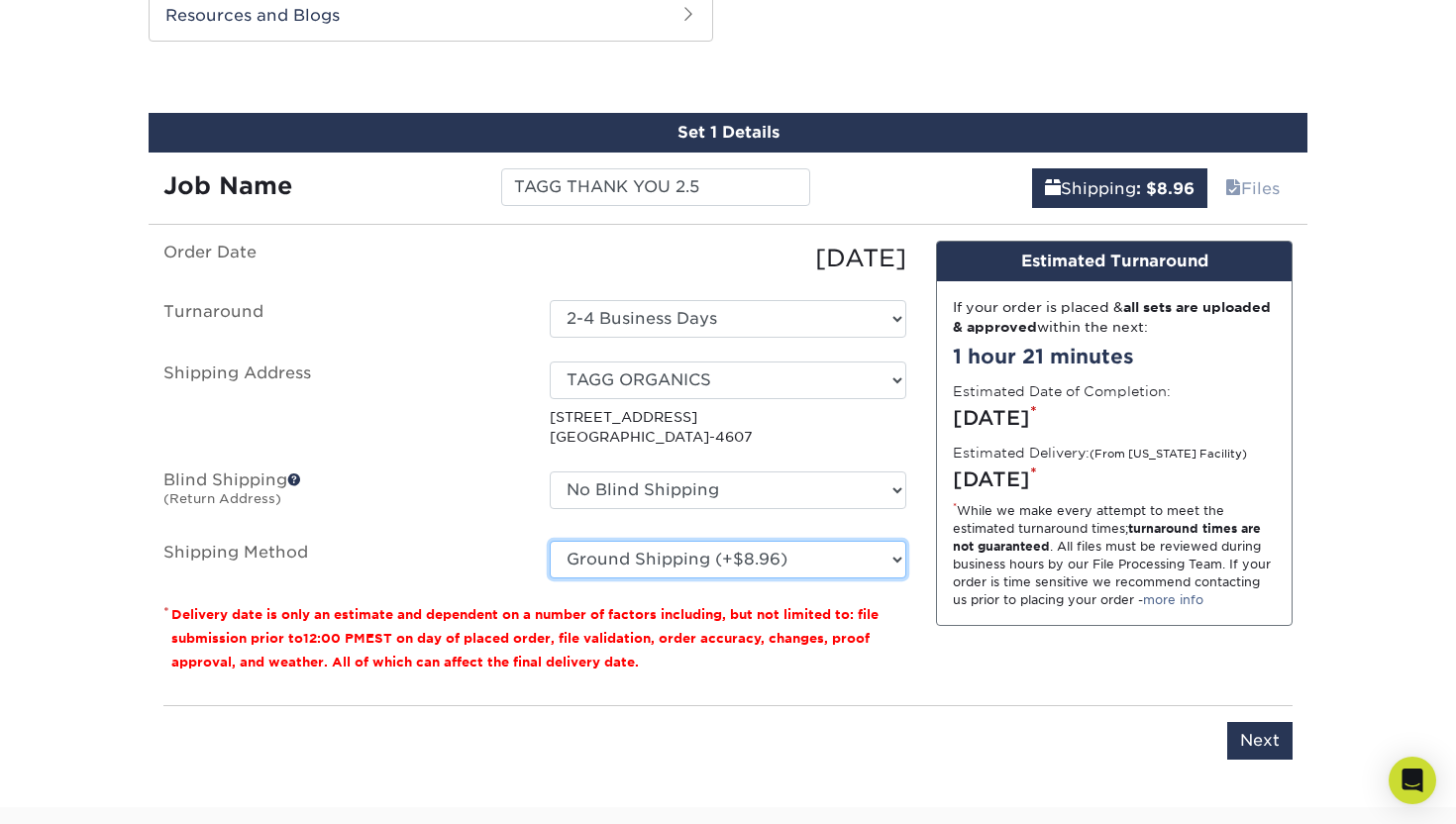 scroll, scrollTop: 1068, scrollLeft: 0, axis: vertical 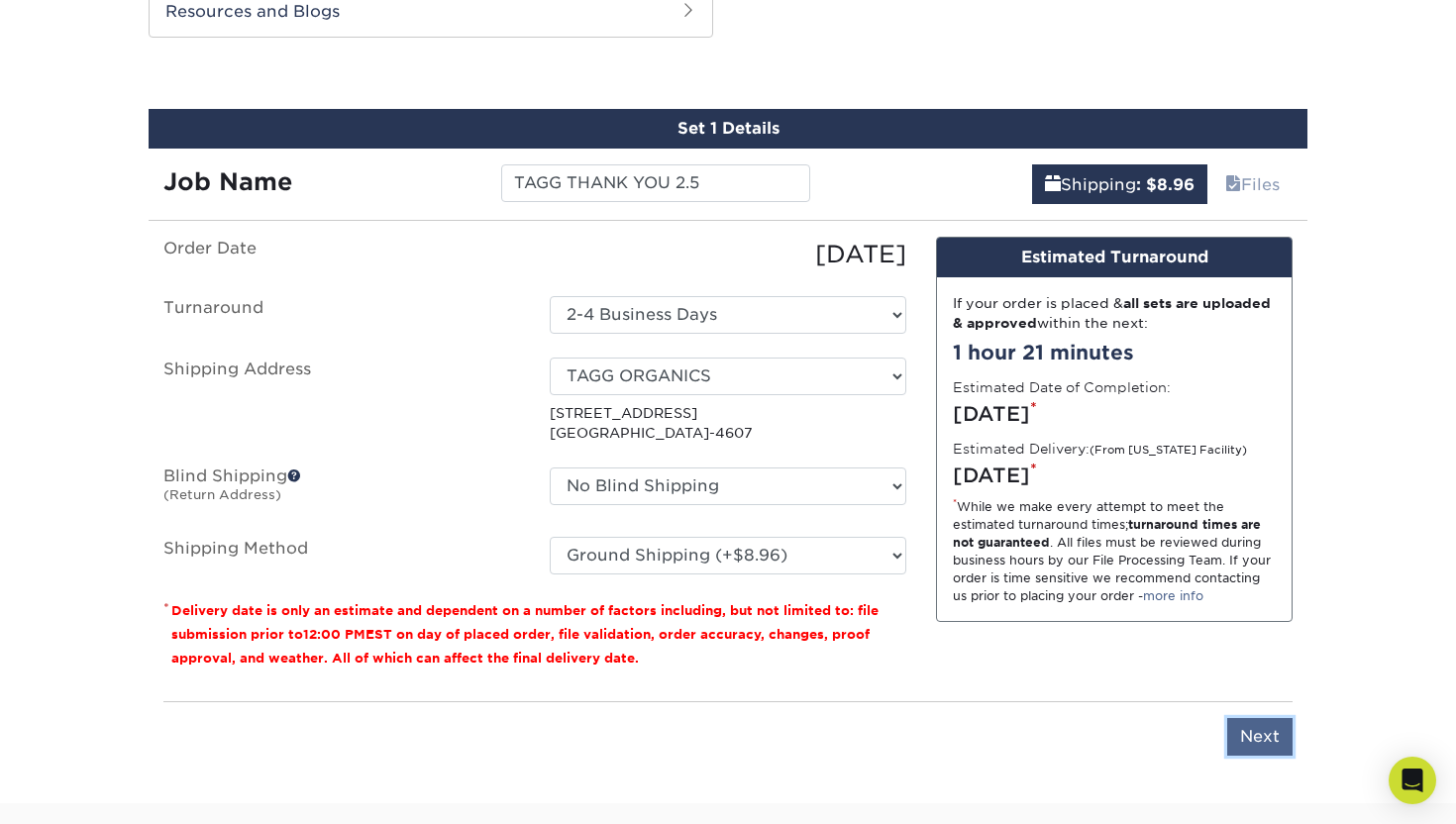 click on "Next" at bounding box center (1260, 737) 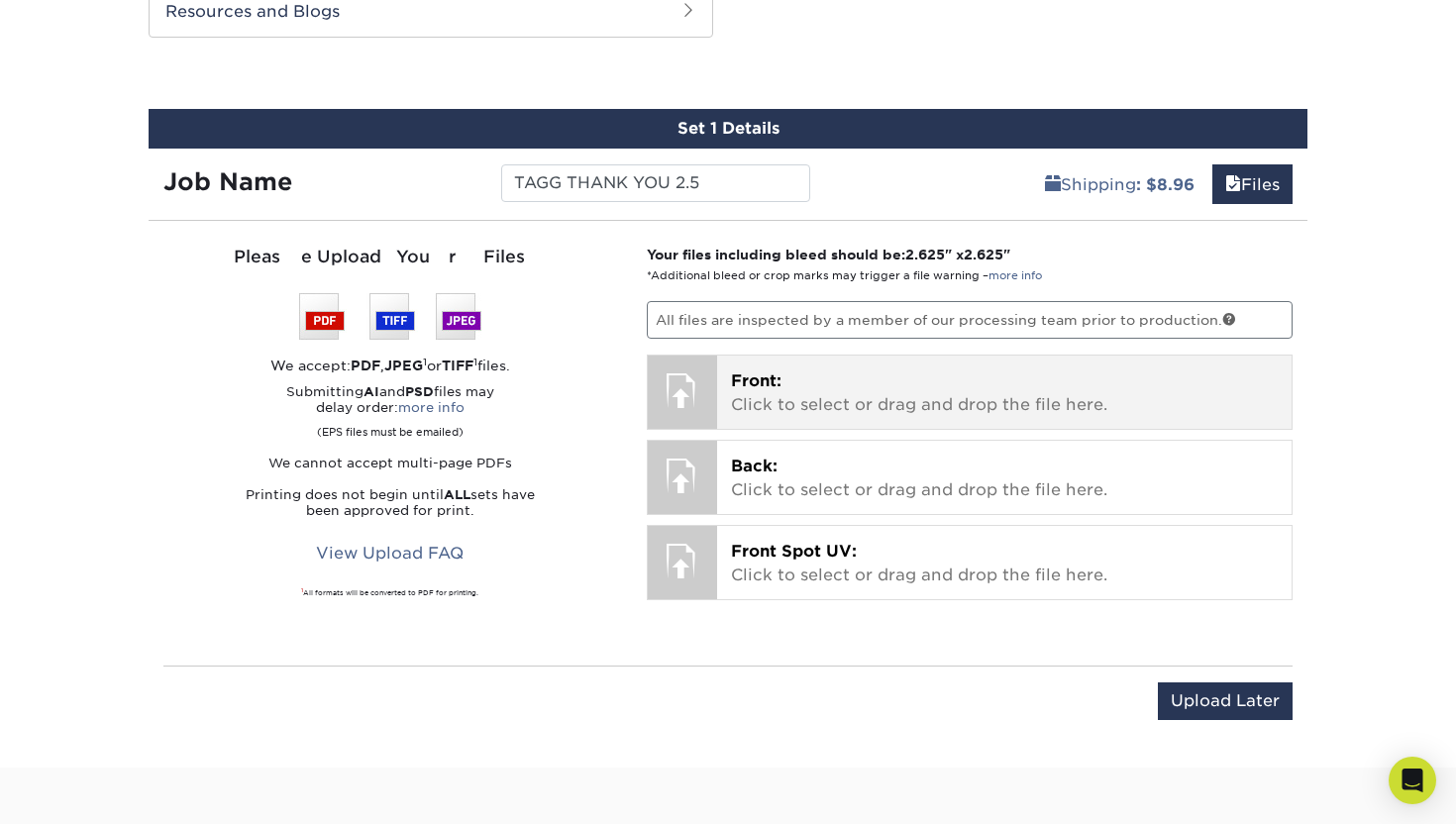 click on "Front: Click to select or drag and drop the file here.
Choose file" at bounding box center (1004, 392) 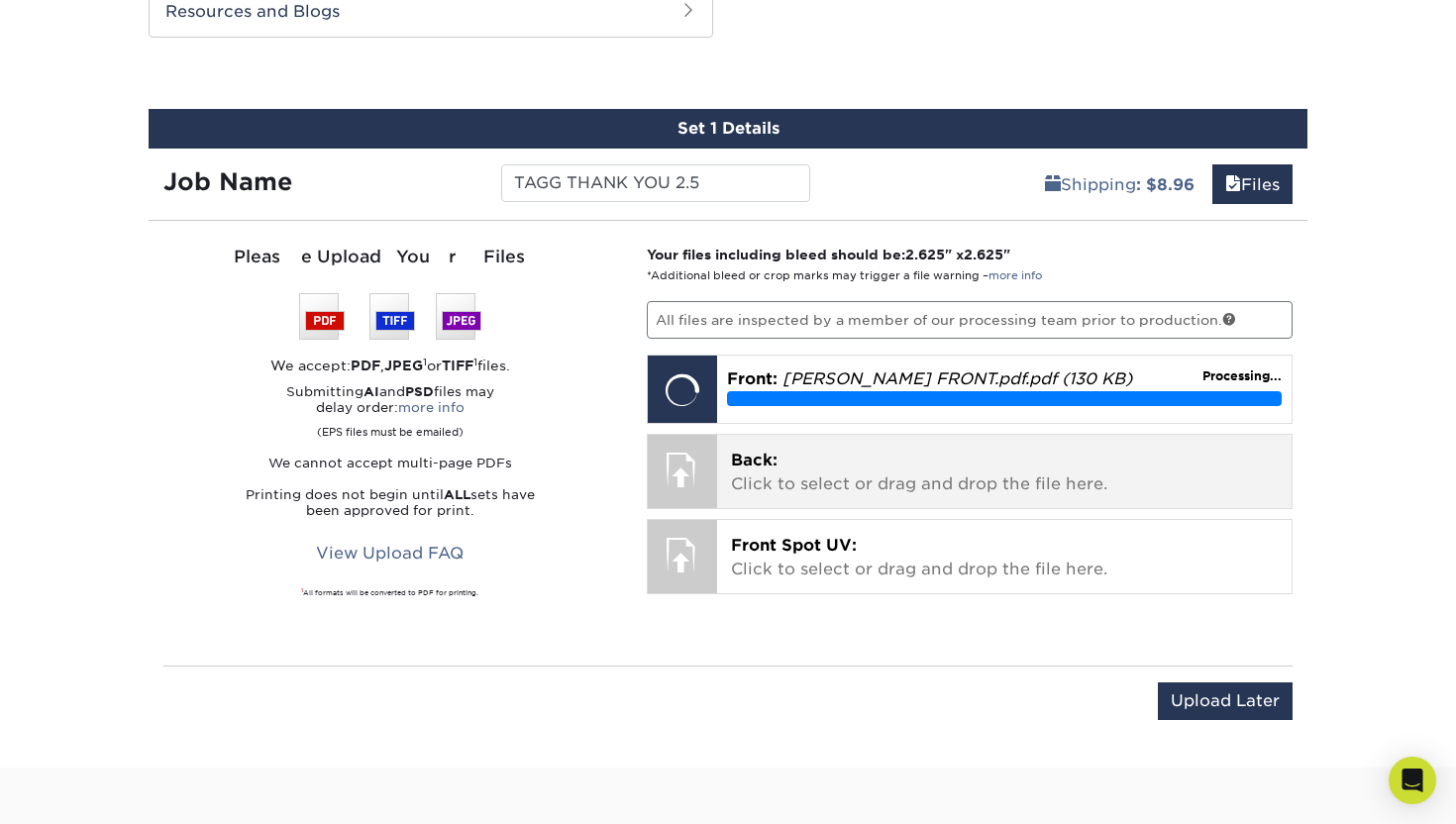click on "Back: Click to select or drag and drop the file here." at bounding box center (1004, 472) 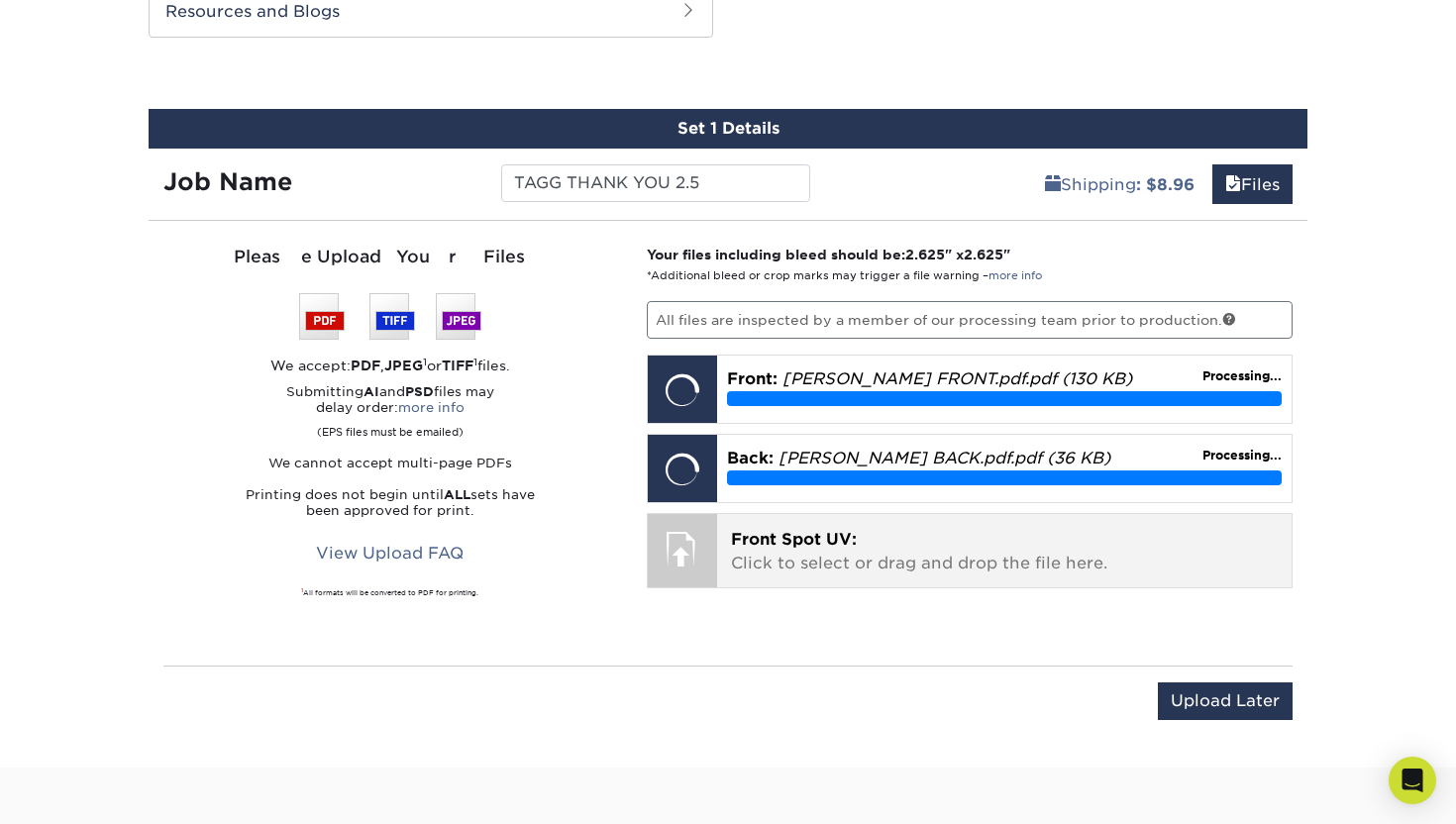click on "Your files including bleed should be:  2.625 " x  2.625 "
*Additional bleed or crop marks may trigger a file warning –  more info
All files are inspected by a member of our processing team prior to production.
Front: Click to select or drag and drop the file here.
Choose file
TAGG TY FRONT.pdf.pdf      0.1  MiB               ✔    ✘
Front:   TAGG TY FRONT.pdf.pdf (130 KB)
Processing...
Front:   TAGG TY FRONT.pdf.pdf (130 KB)
Replace
Approve with Errors *
* This may delay your delivery date!
Front:   TAGG TY FRONT.pdf.pdf (130 KB)
Replace
Approve" at bounding box center (970, 443) 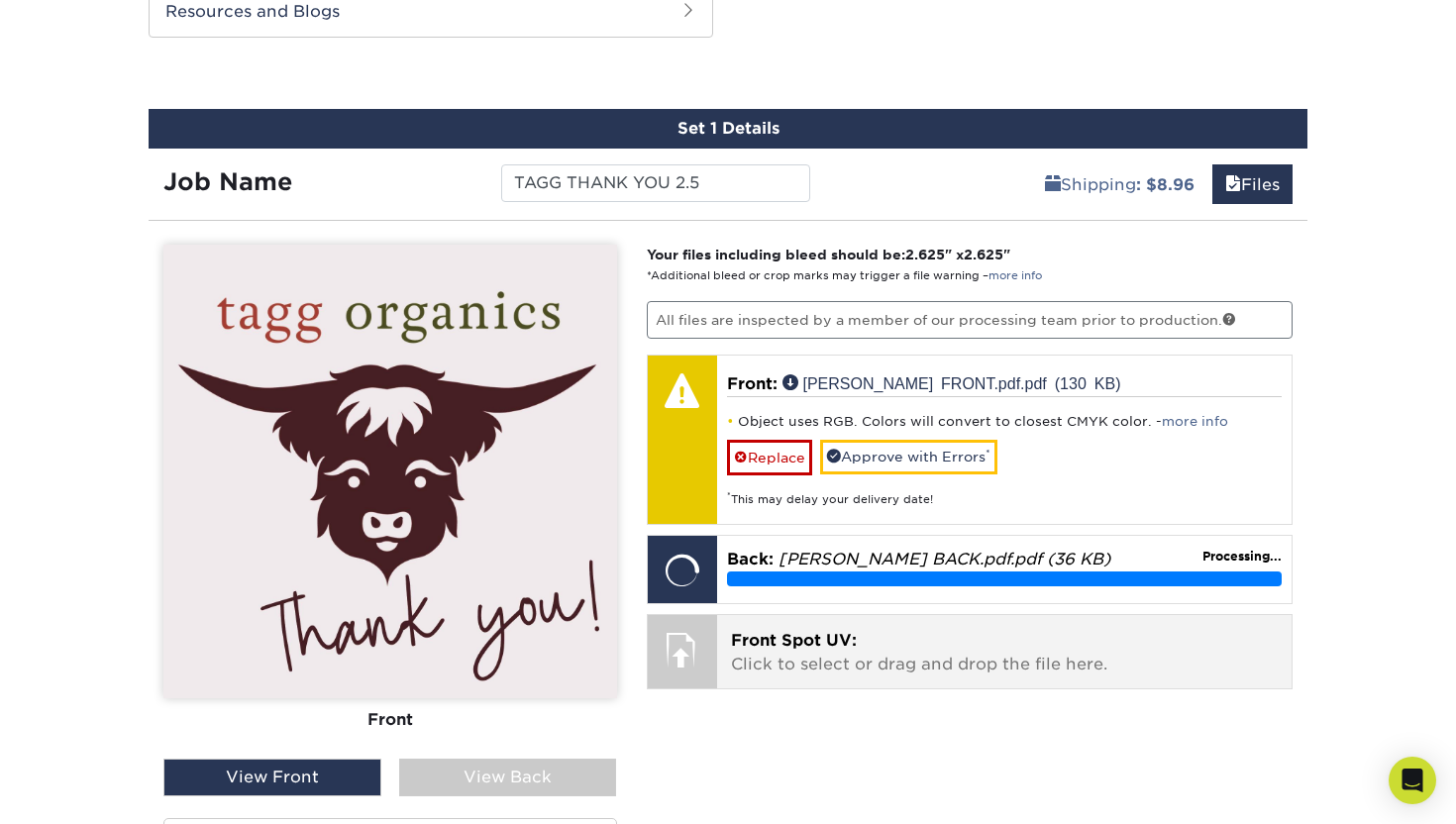 click on "Front Spot UV: Click to select or drag and drop the file here." at bounding box center [1004, 653] 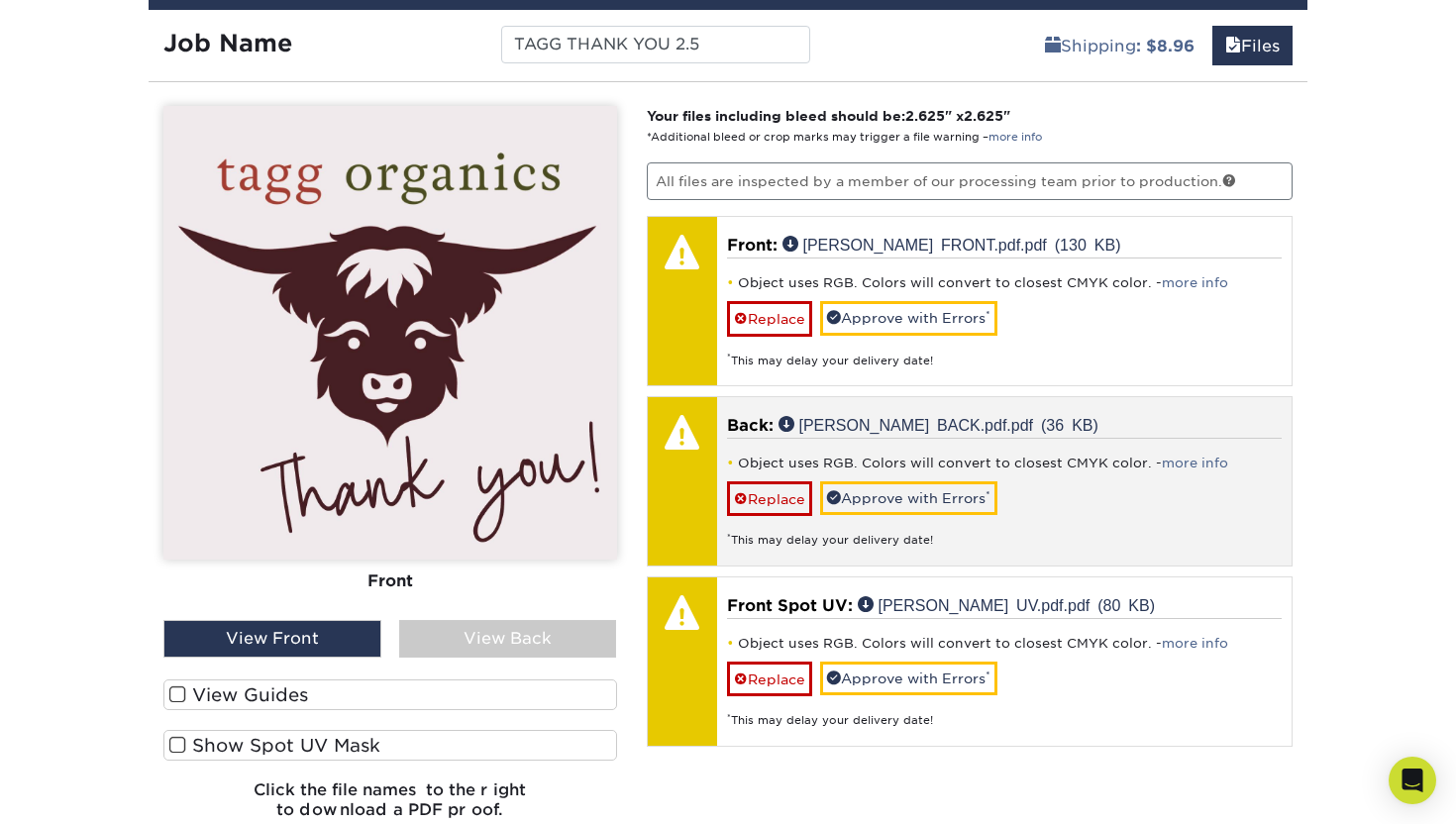 scroll, scrollTop: 1207, scrollLeft: 0, axis: vertical 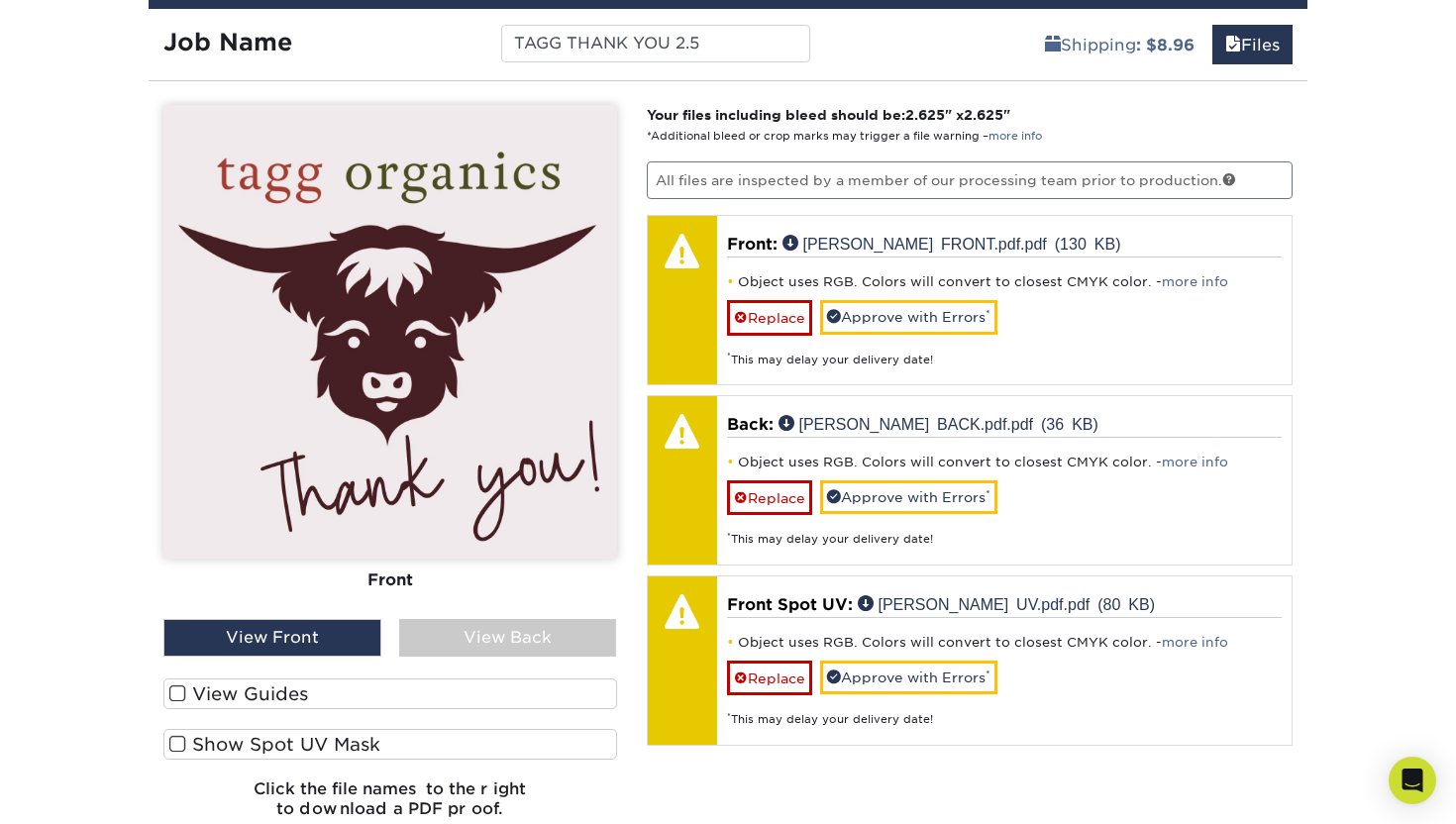 click on "View Guides" at bounding box center [390, 693] 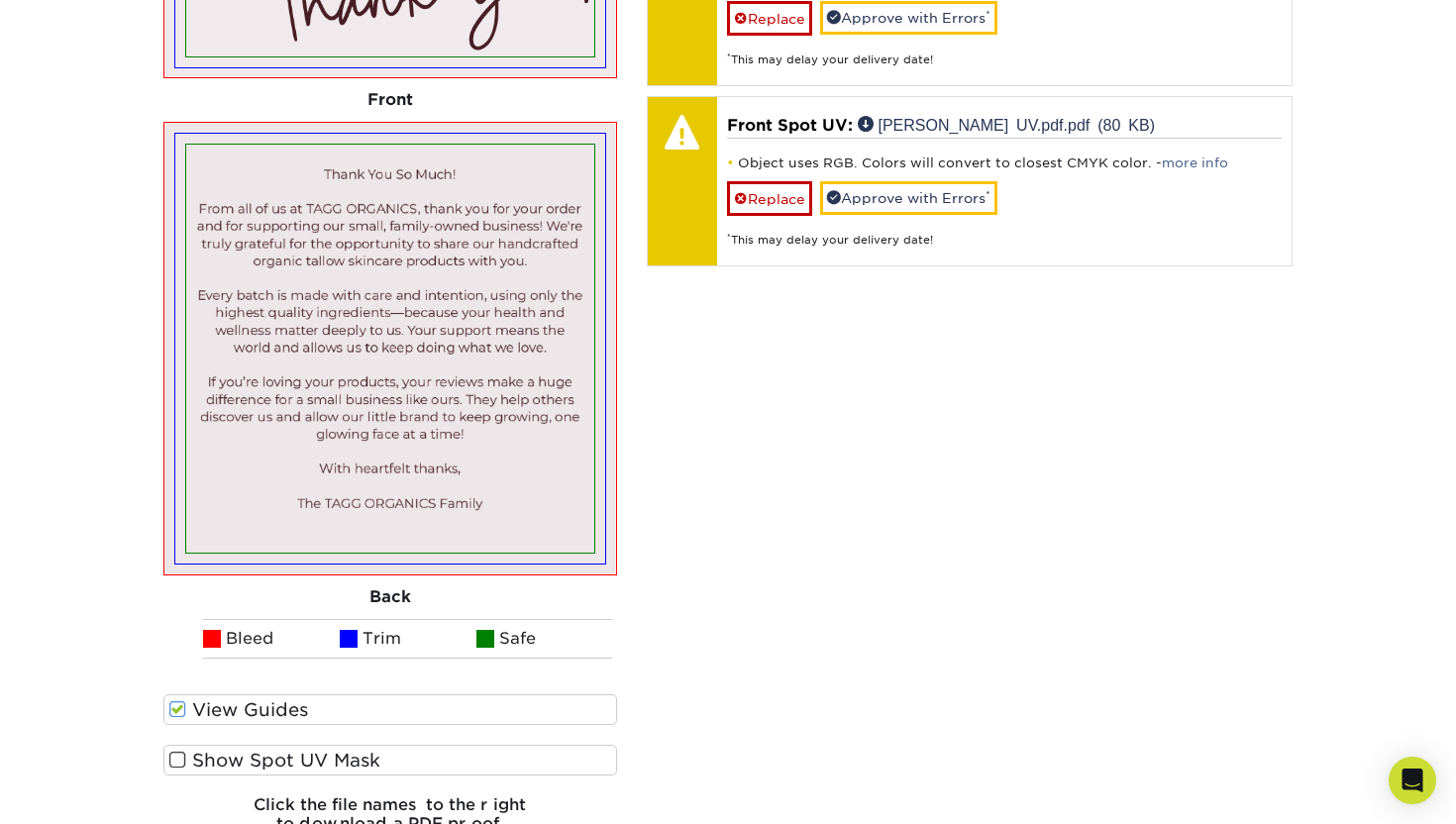 scroll, scrollTop: 1692, scrollLeft: 0, axis: vertical 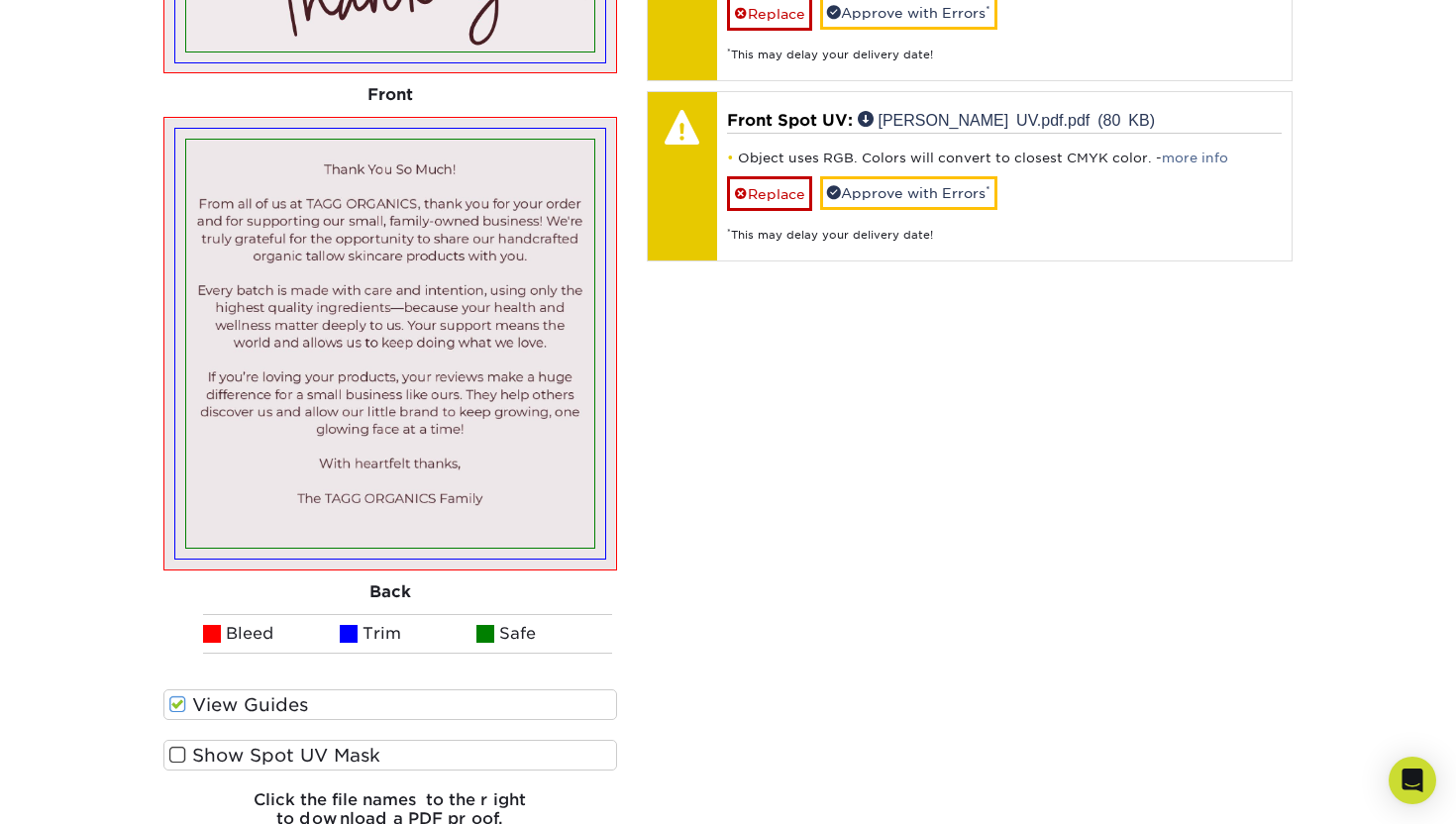 click at bounding box center [177, 755] 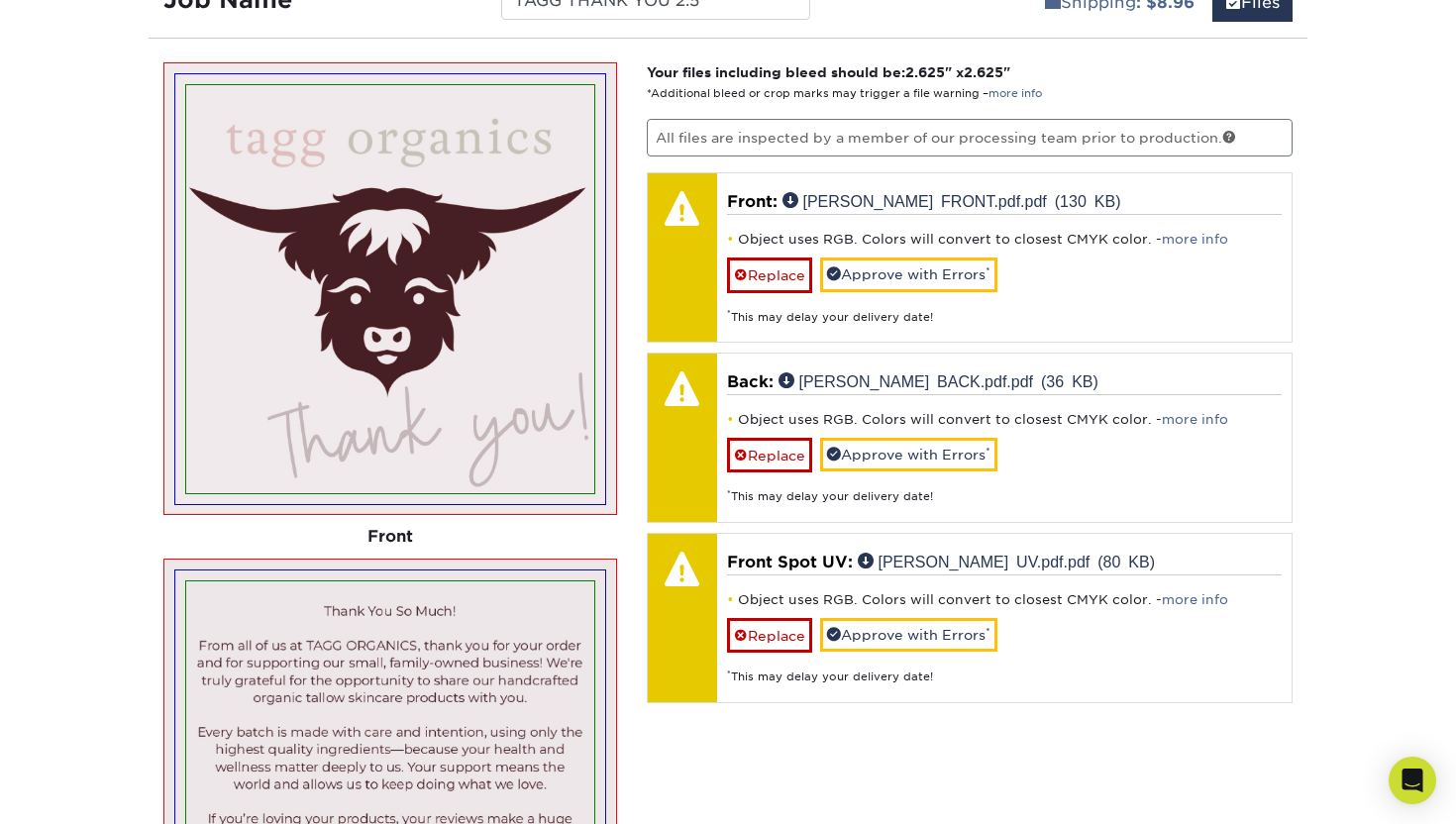 scroll, scrollTop: 1261, scrollLeft: 0, axis: vertical 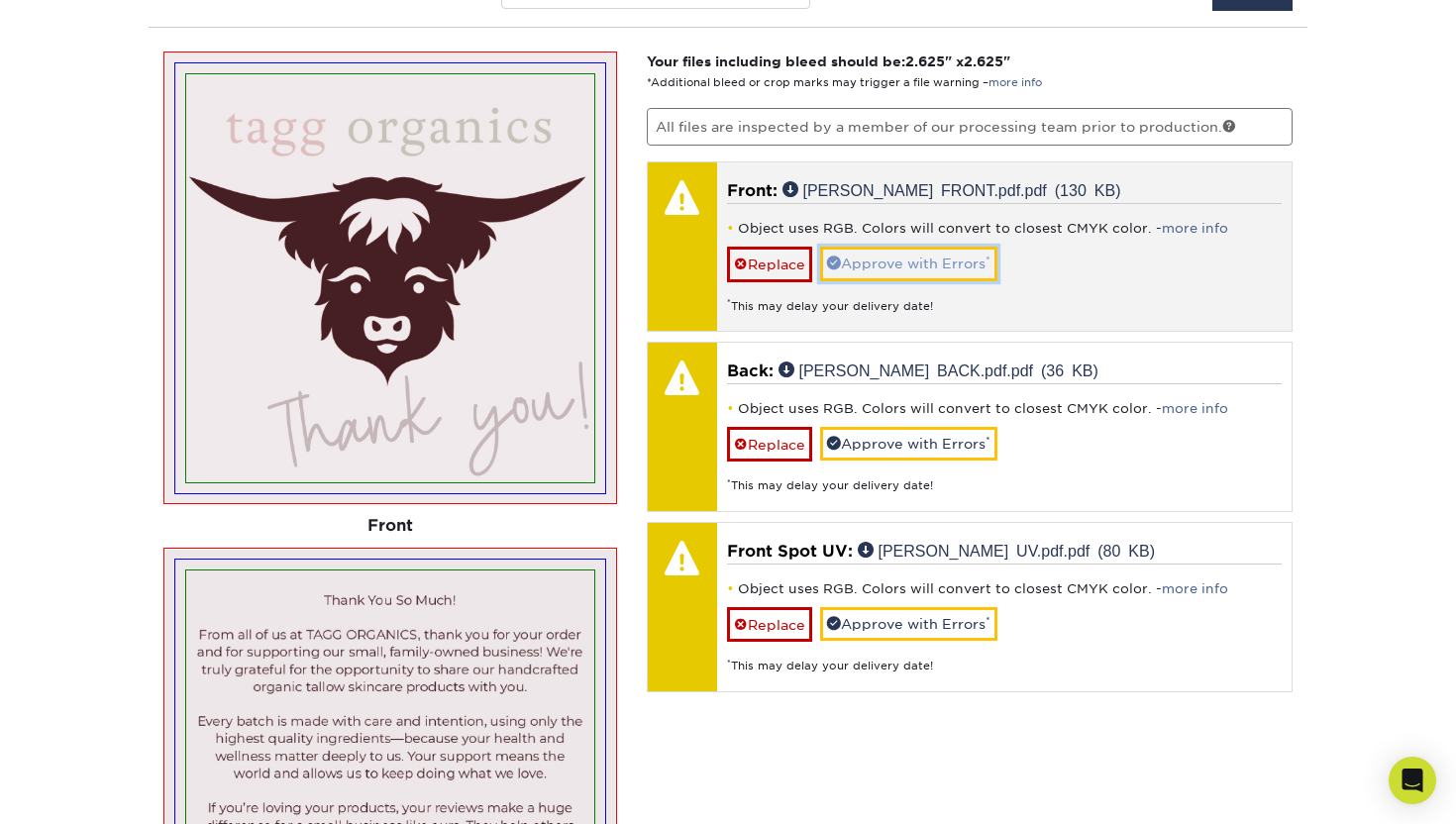 click on "Approve with Errors *" at bounding box center (908, 263) 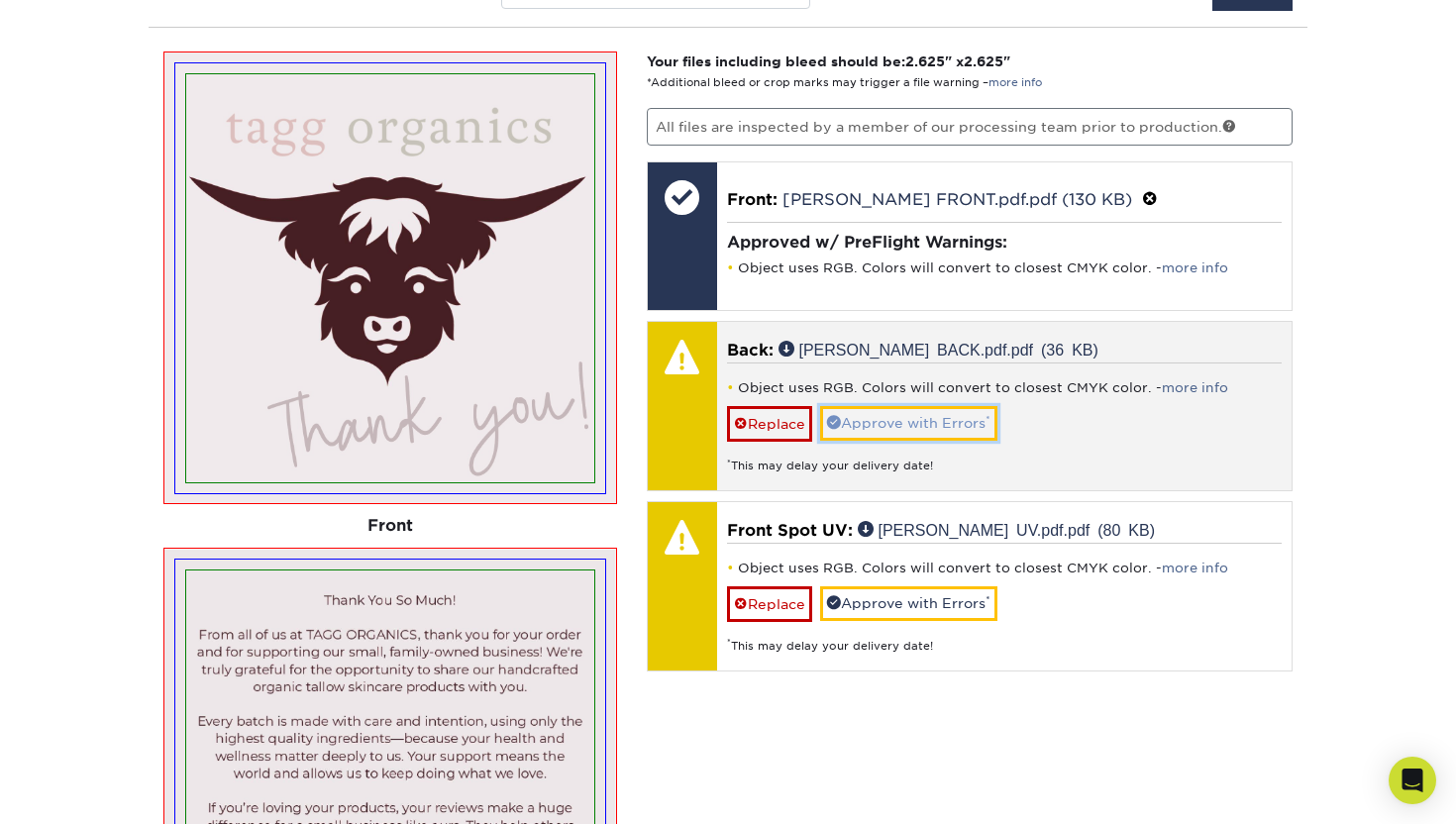 click on "Approve with Errors *" at bounding box center (908, 423) 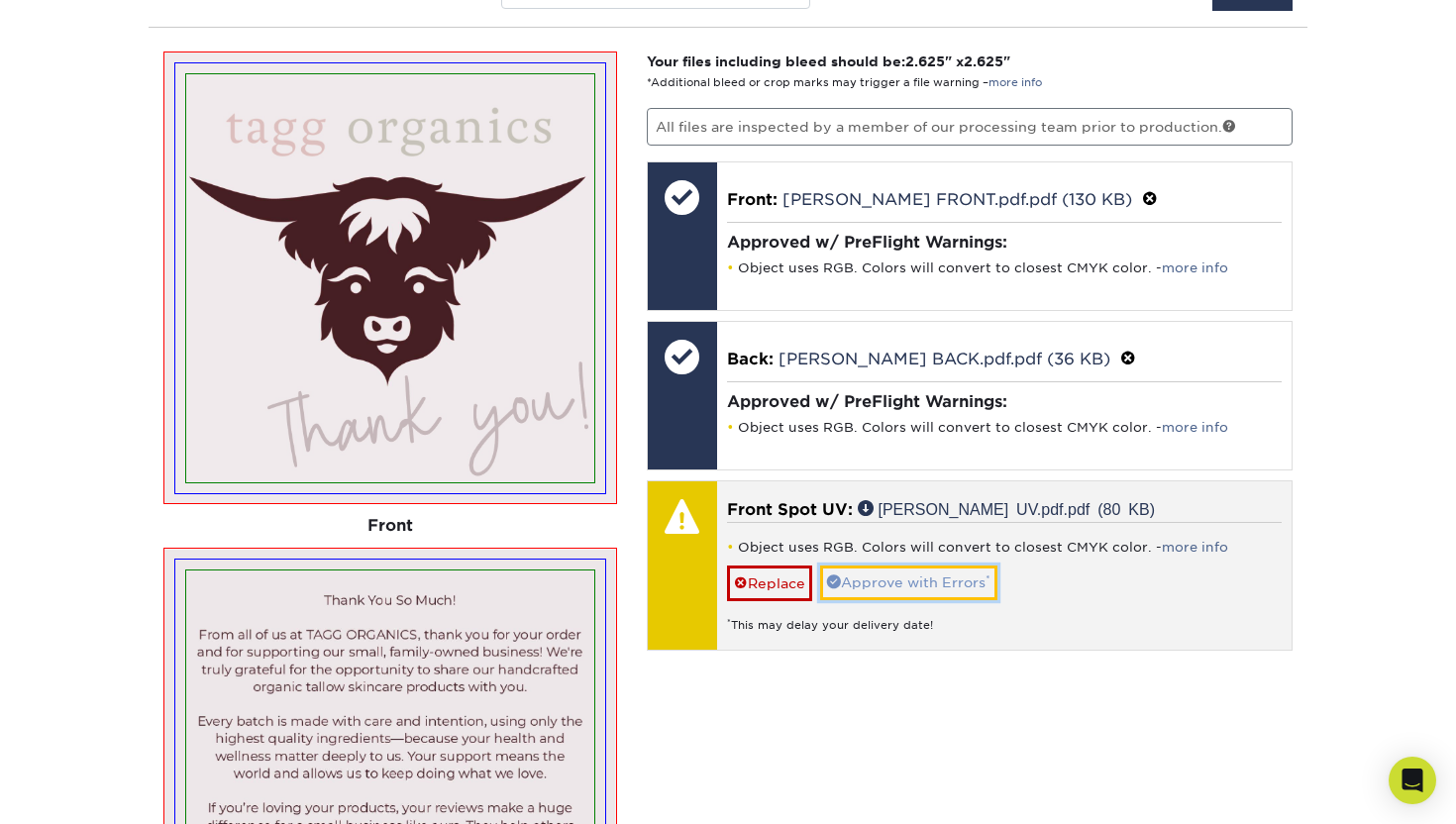 click on "Approve with Errors *" at bounding box center (908, 582) 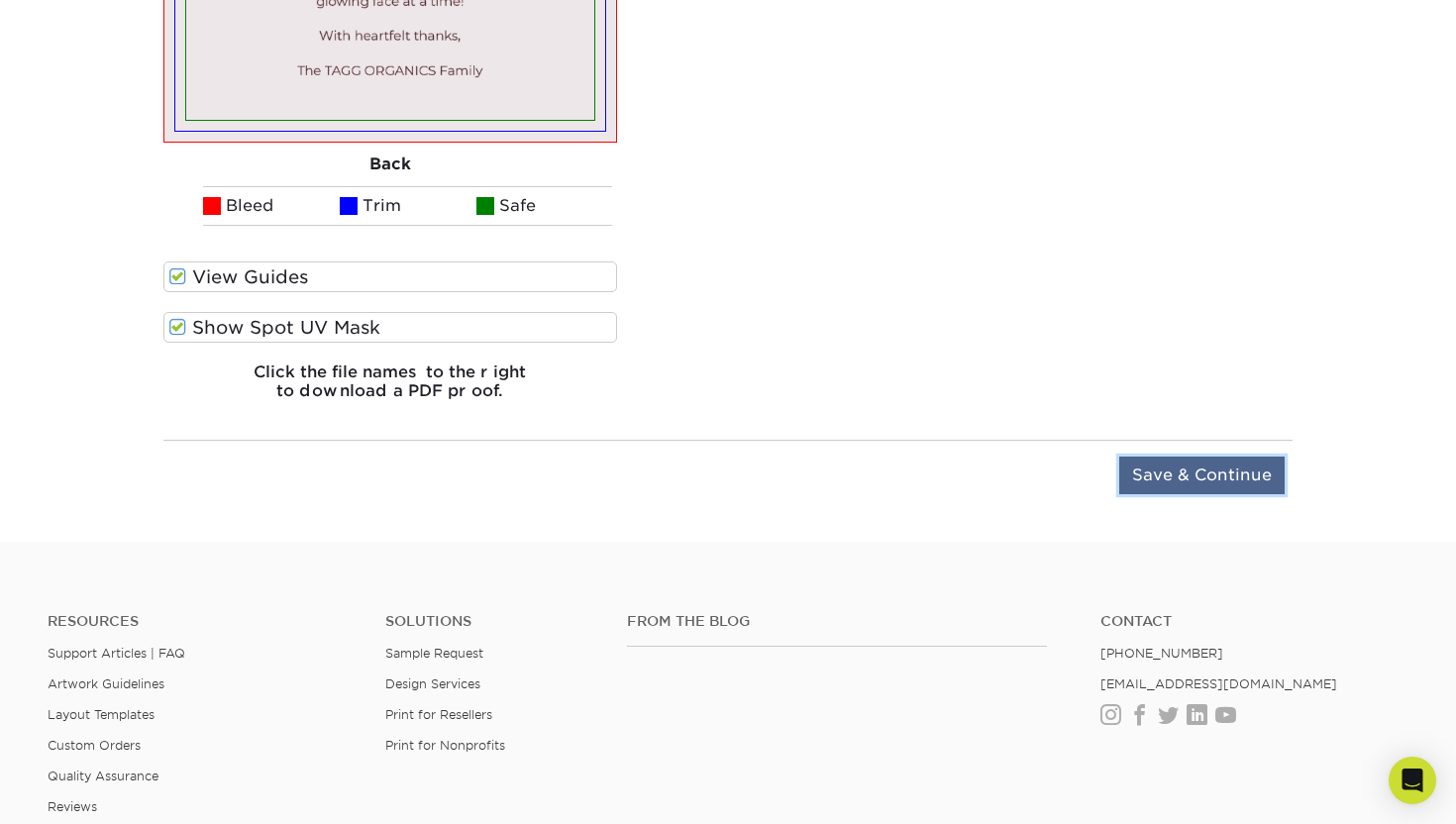 click on "Save & Continue" at bounding box center [1201, 475] 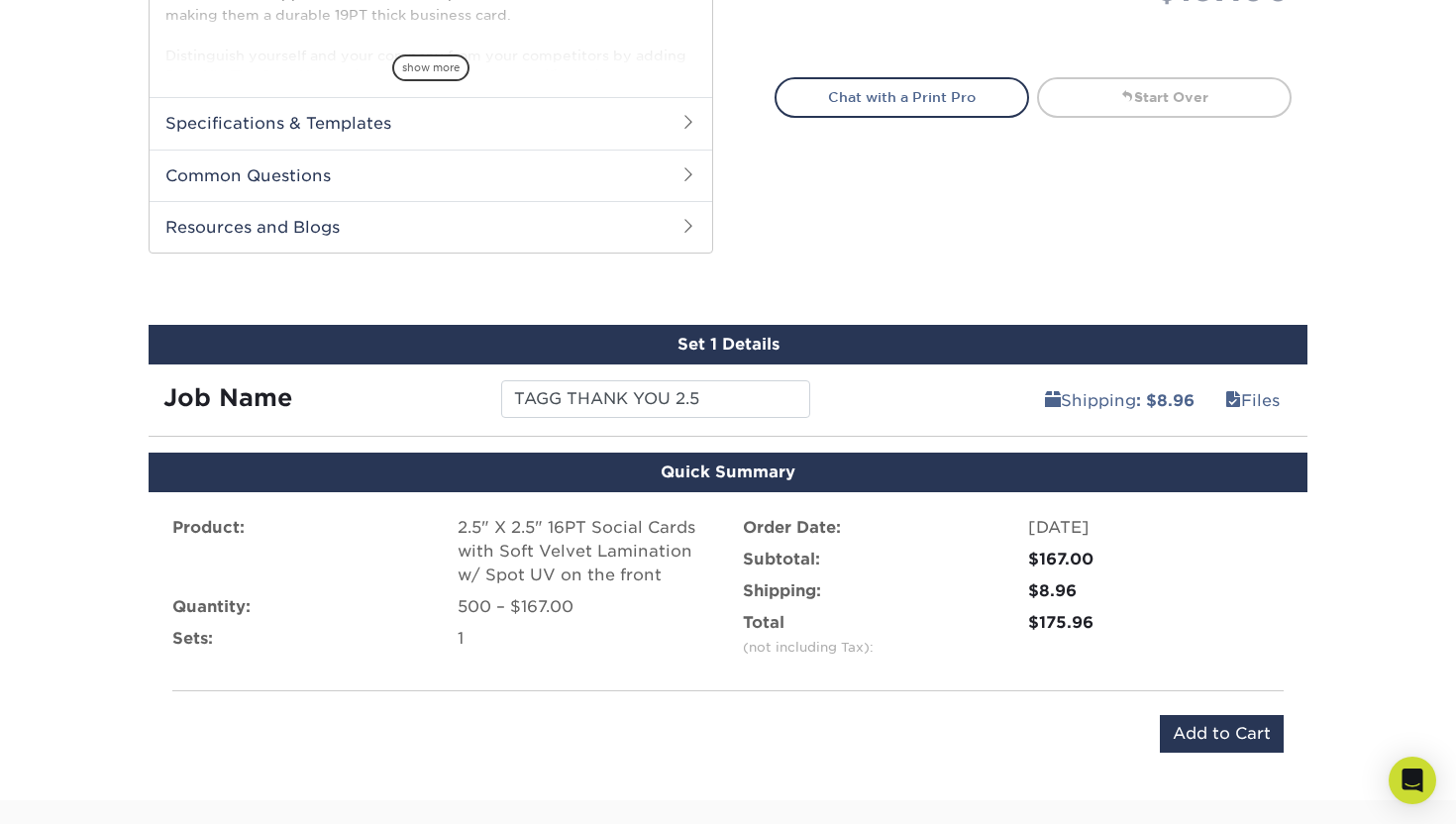 scroll, scrollTop: 938, scrollLeft: 0, axis: vertical 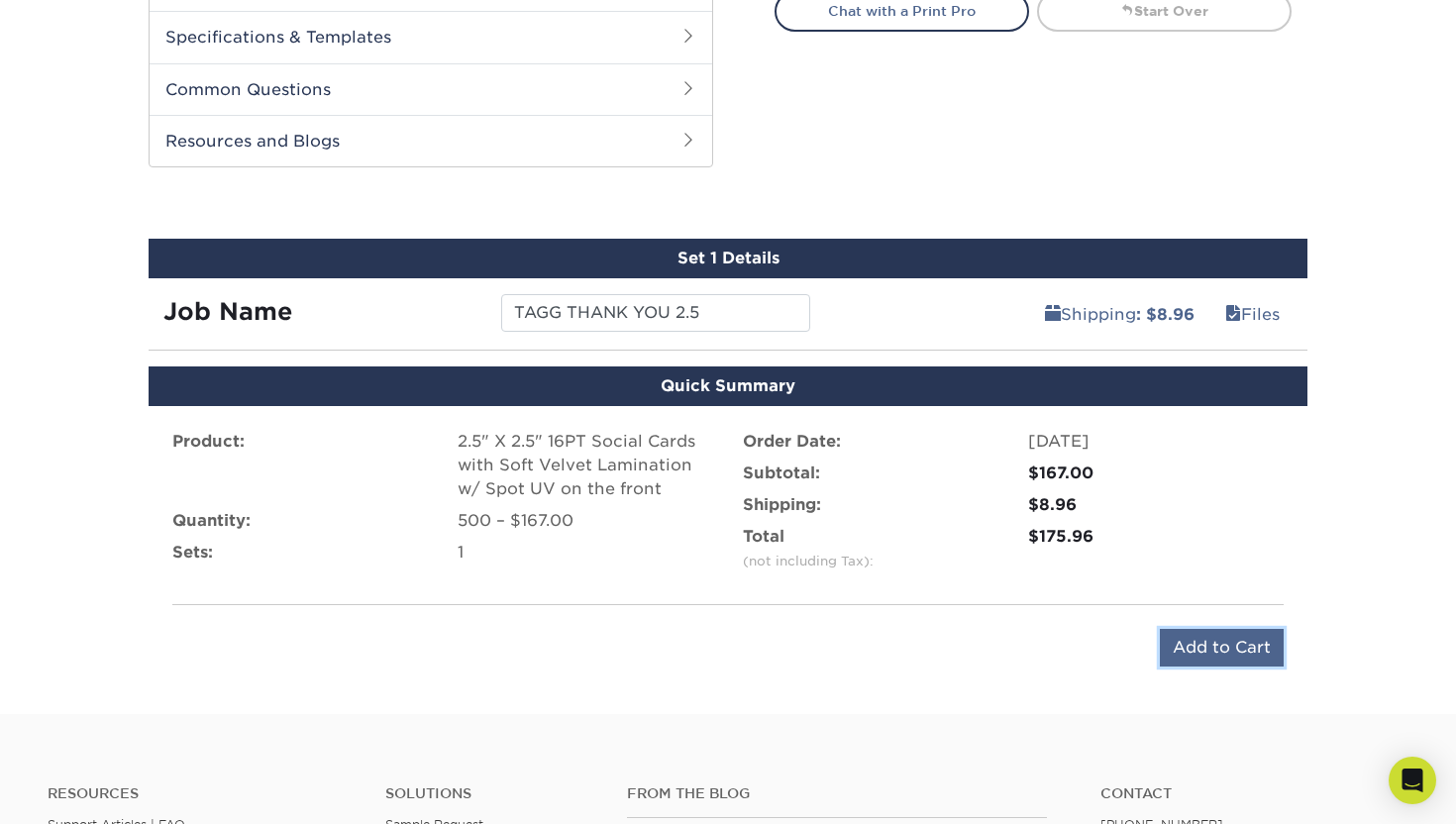 click on "Add to Cart" at bounding box center (1221, 648) 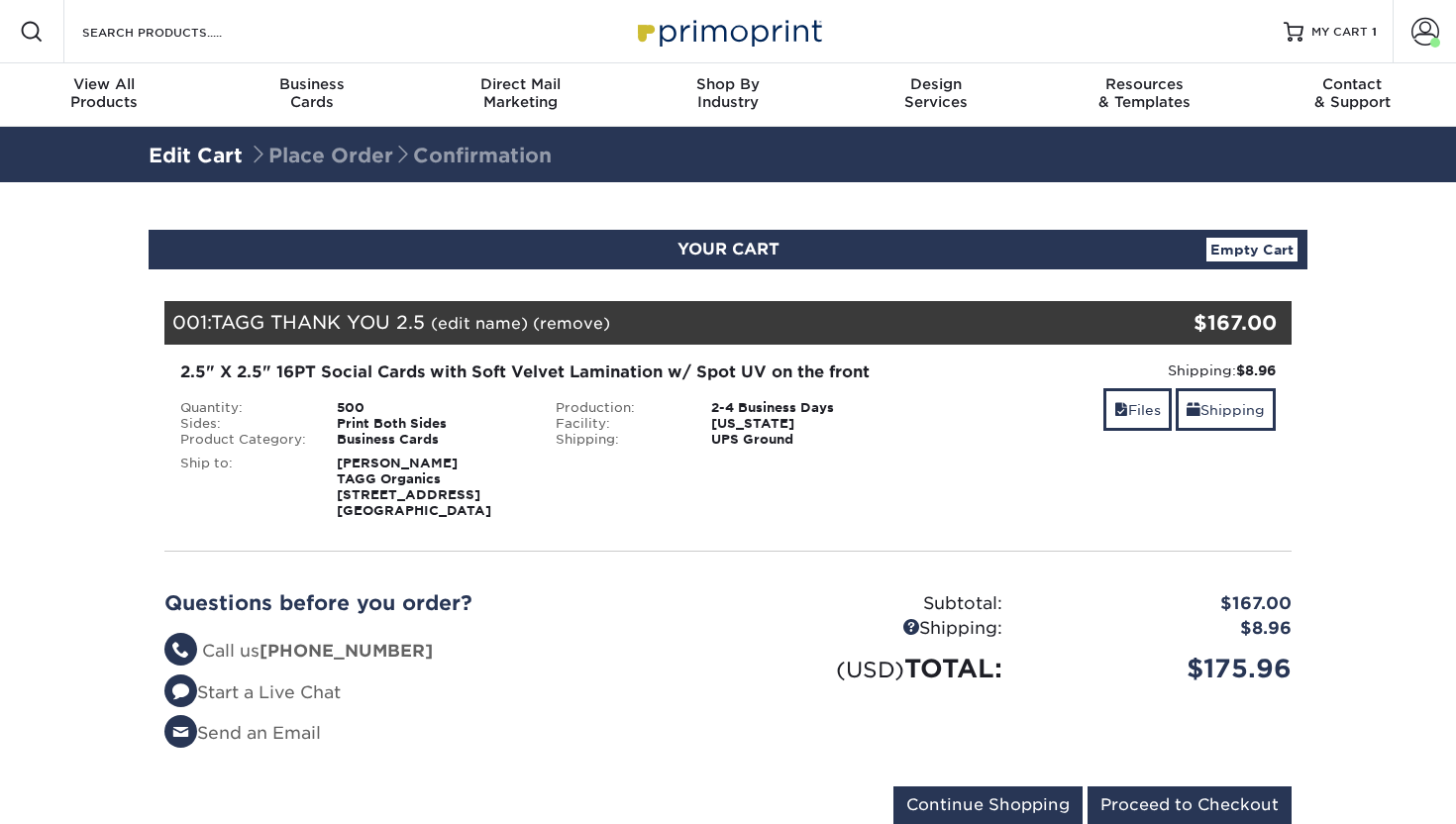 scroll, scrollTop: 0, scrollLeft: 0, axis: both 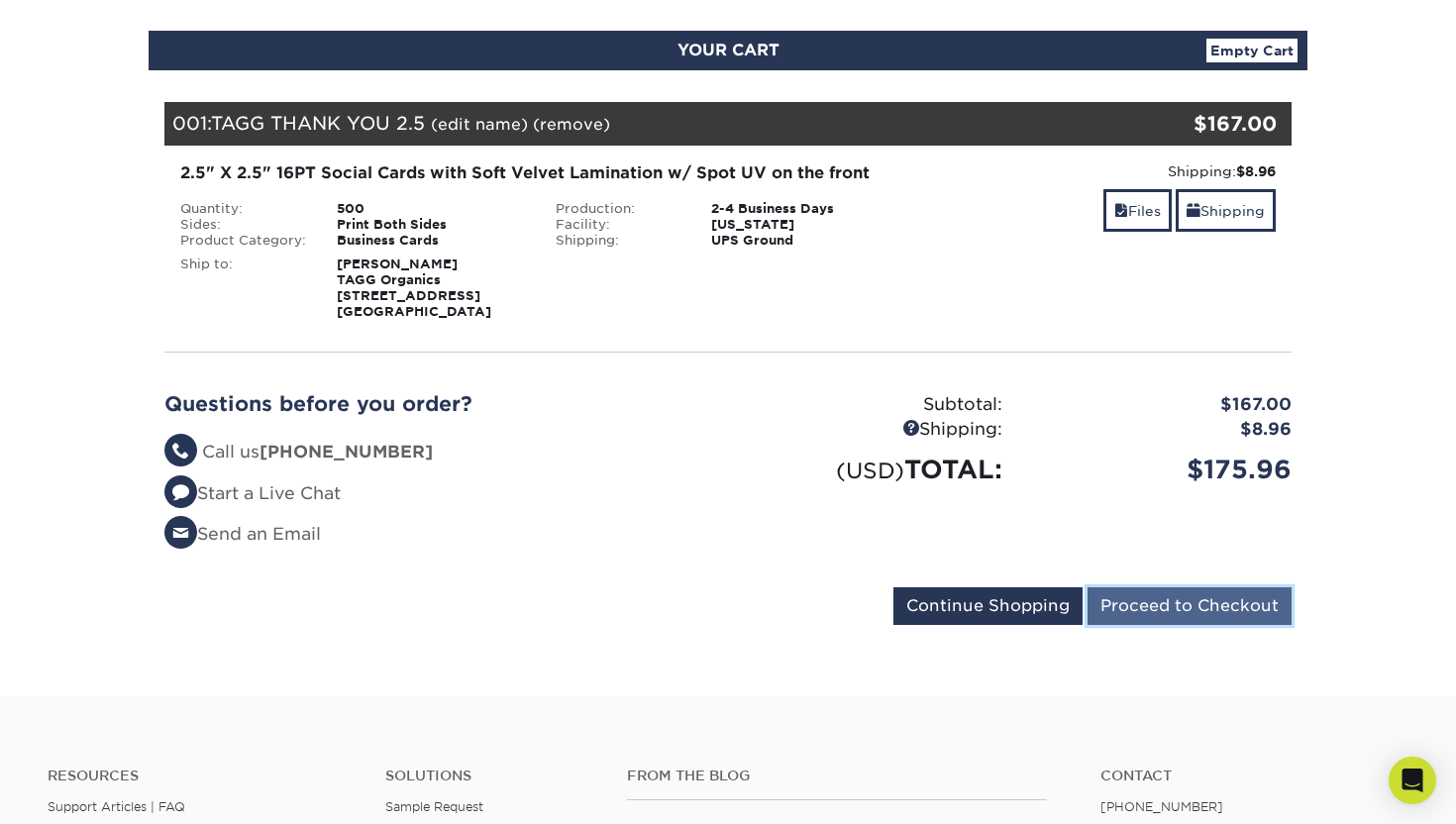 click on "Proceed to Checkout" at bounding box center (1190, 606) 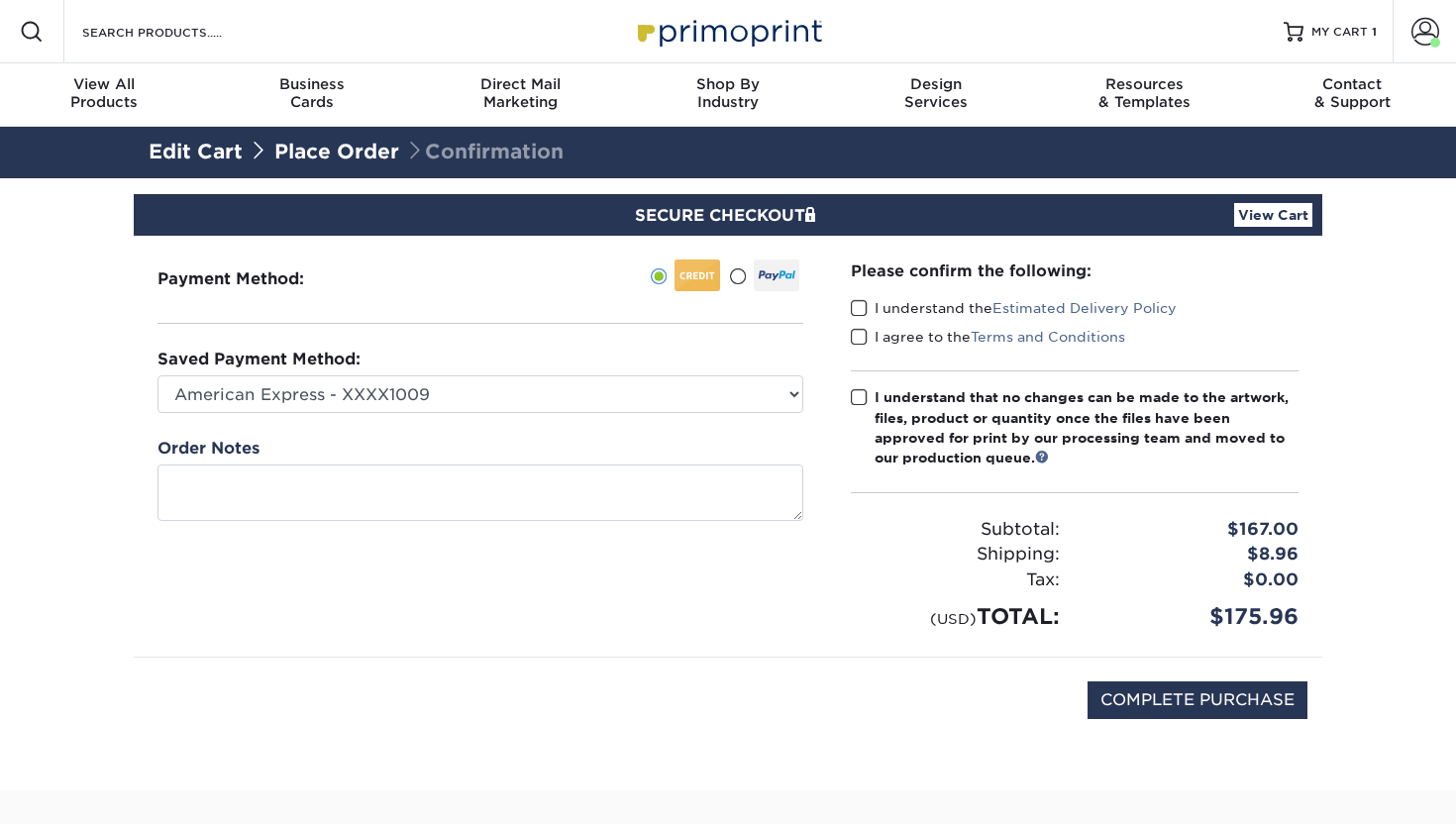 scroll, scrollTop: 0, scrollLeft: 0, axis: both 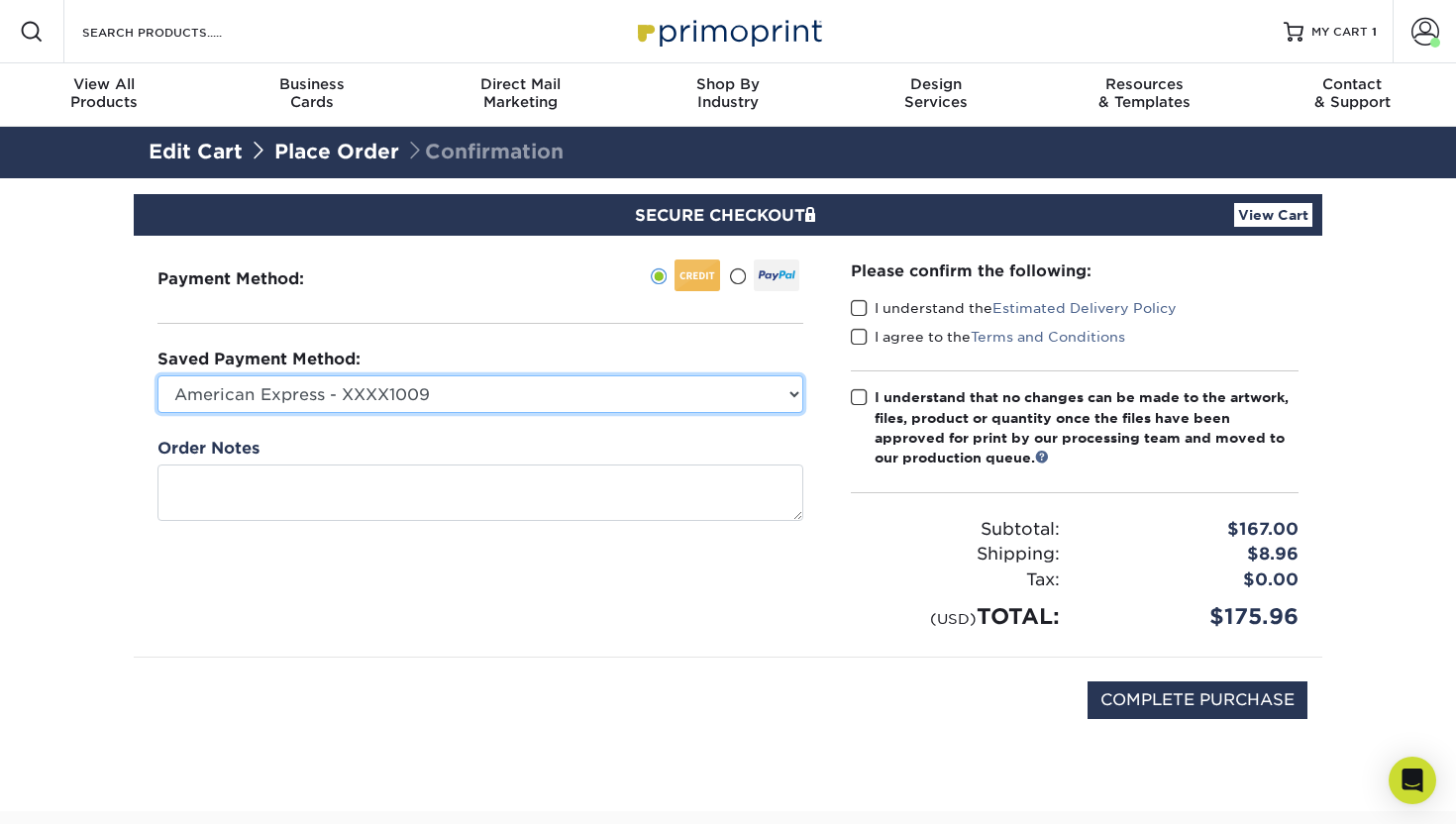 click on "American Express - XXXX1009 American Express - XXXX2007 New Credit Card" at bounding box center (480, 394) 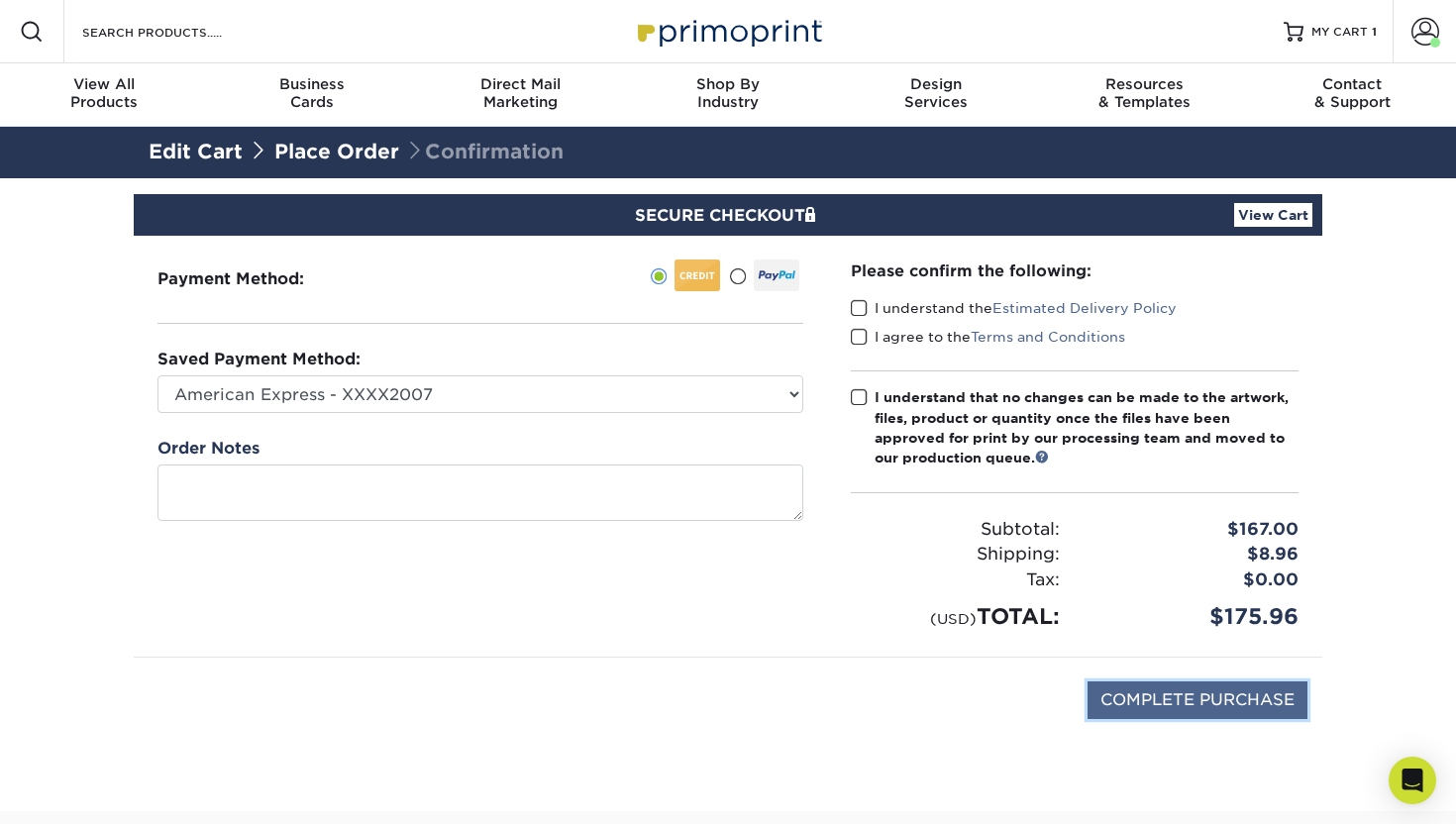 click on "COMPLETE PURCHASE" at bounding box center (1197, 700) 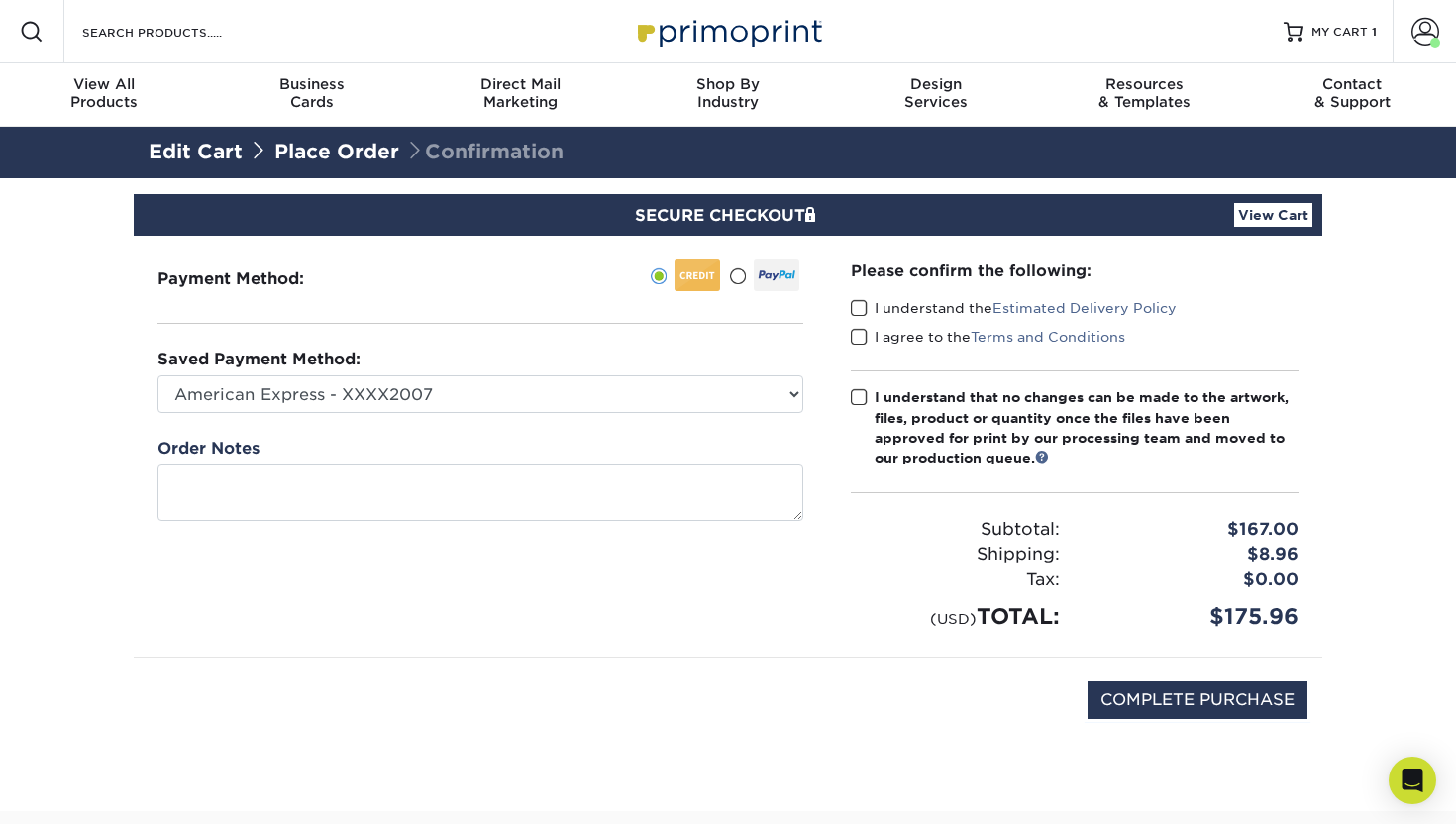 click at bounding box center [859, 308] 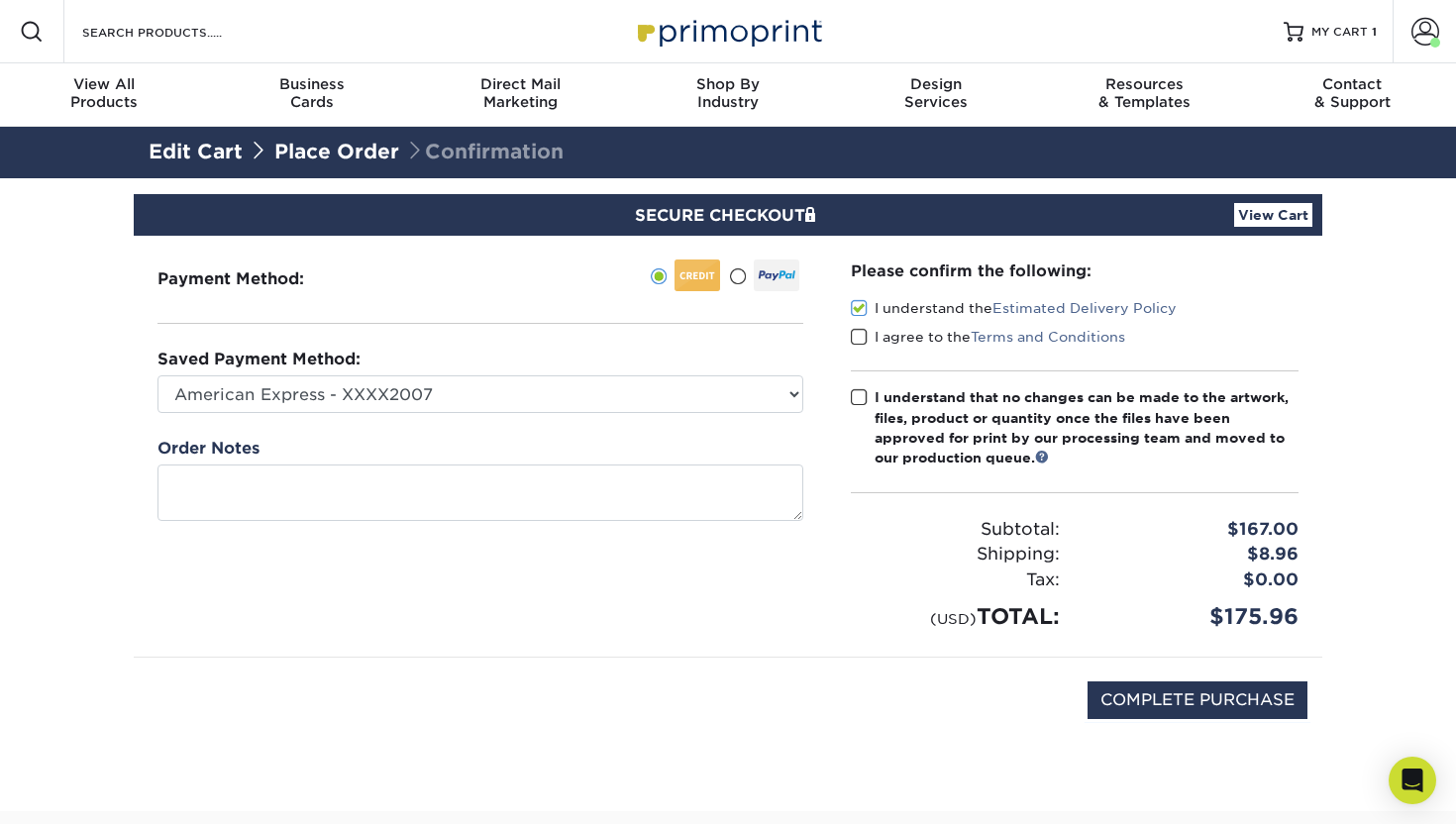 click at bounding box center (859, 337) 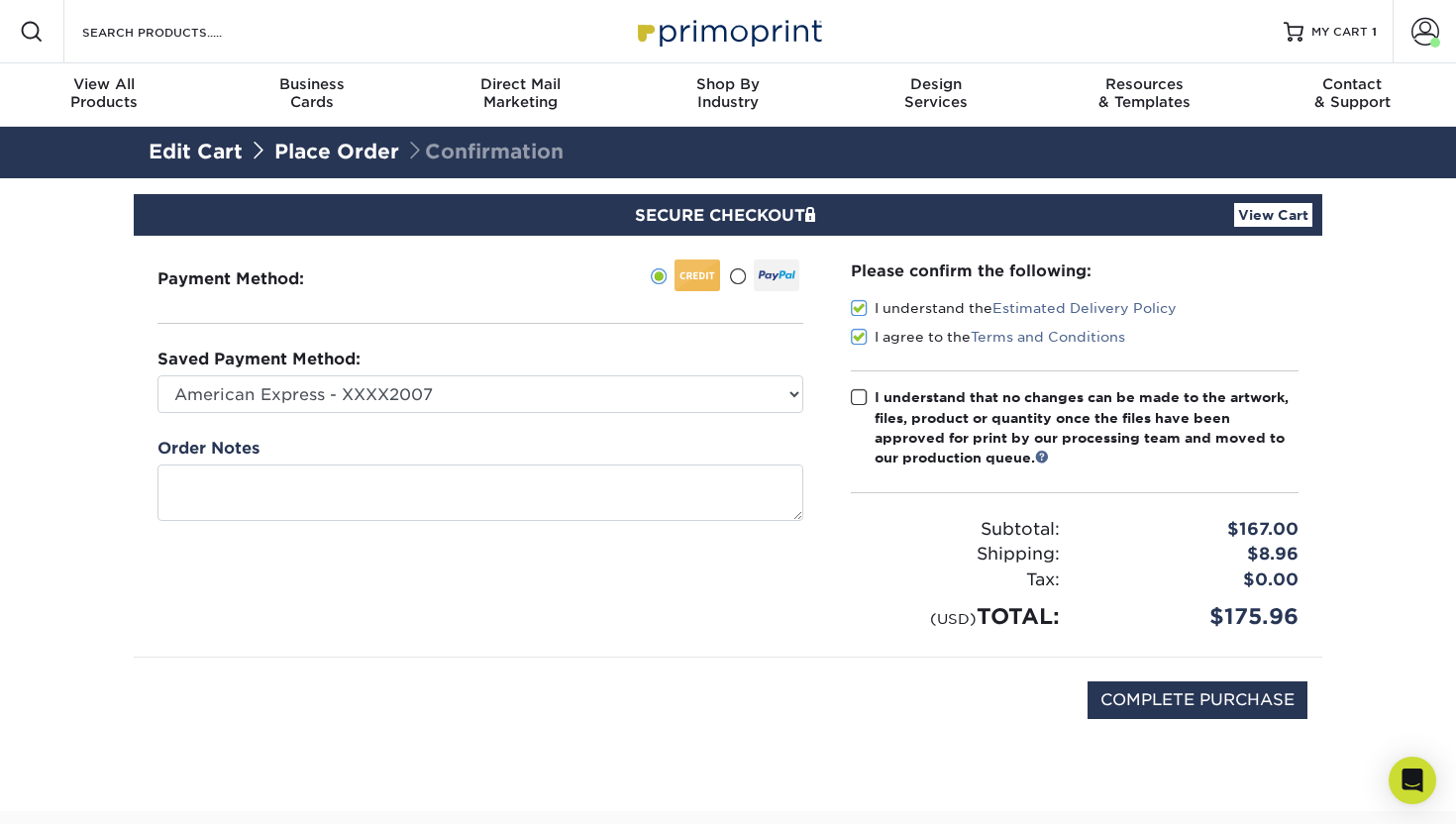 click at bounding box center [859, 397] 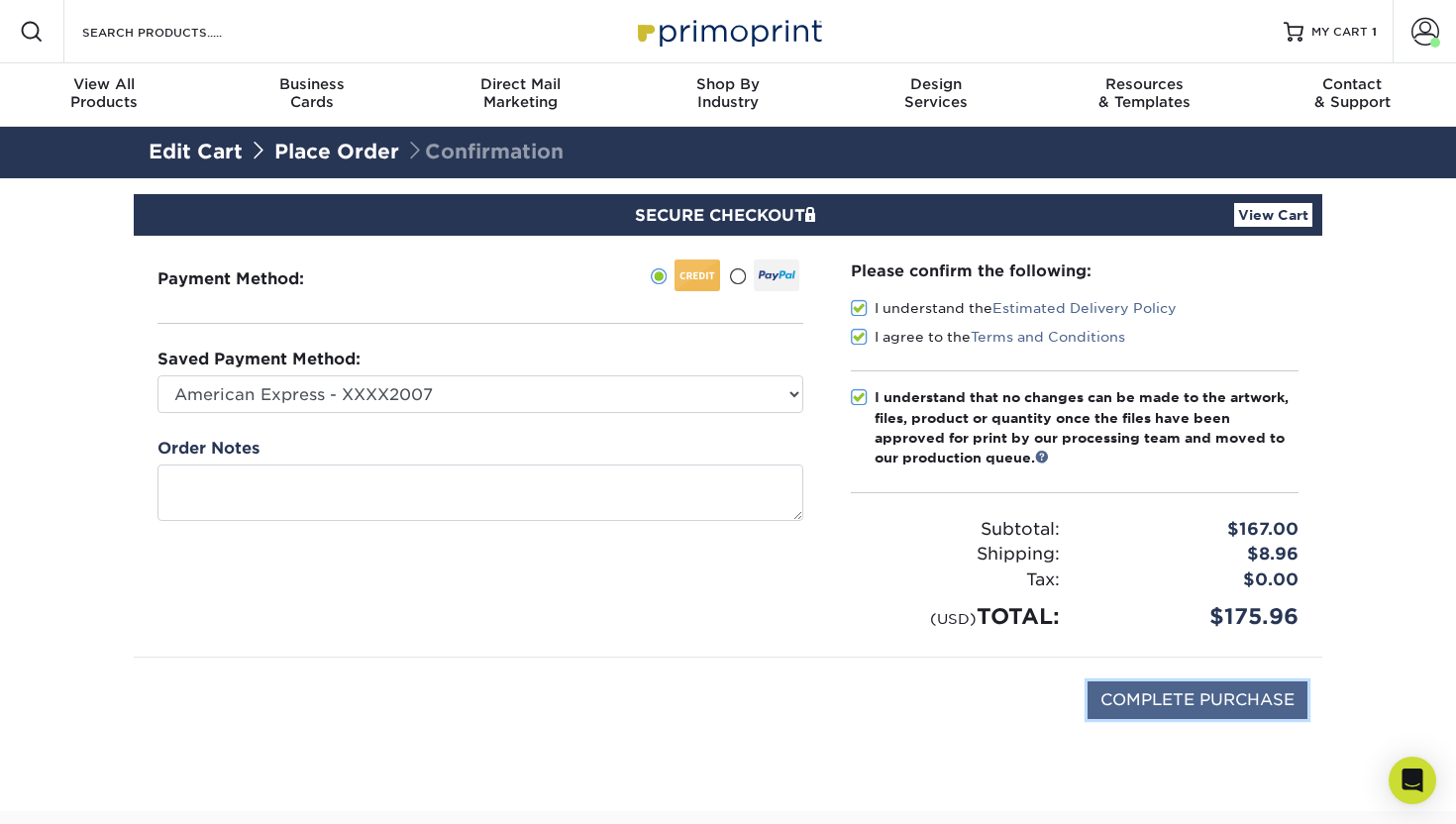 click on "COMPLETE PURCHASE" at bounding box center (1197, 700) 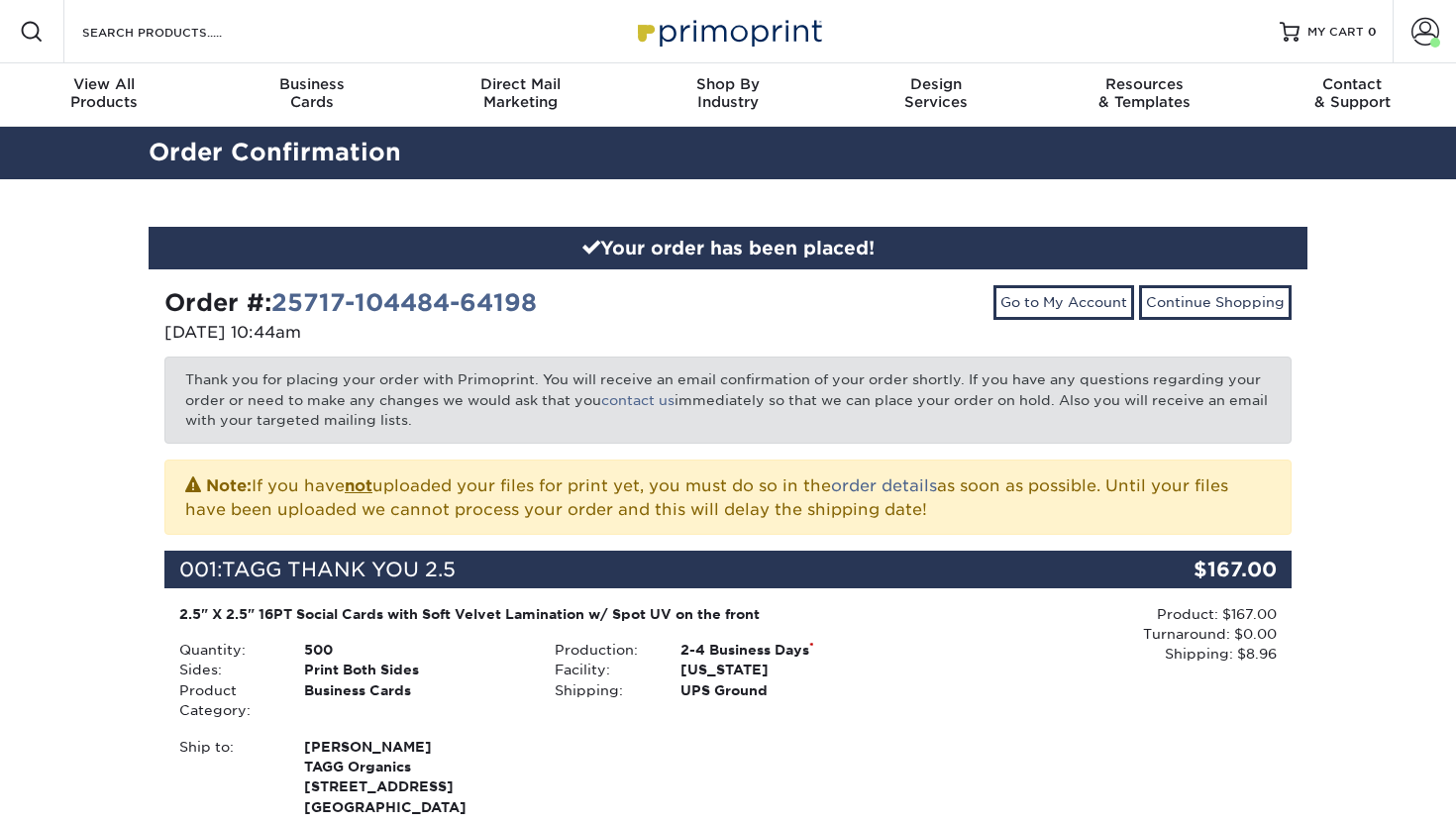 scroll, scrollTop: 0, scrollLeft: 0, axis: both 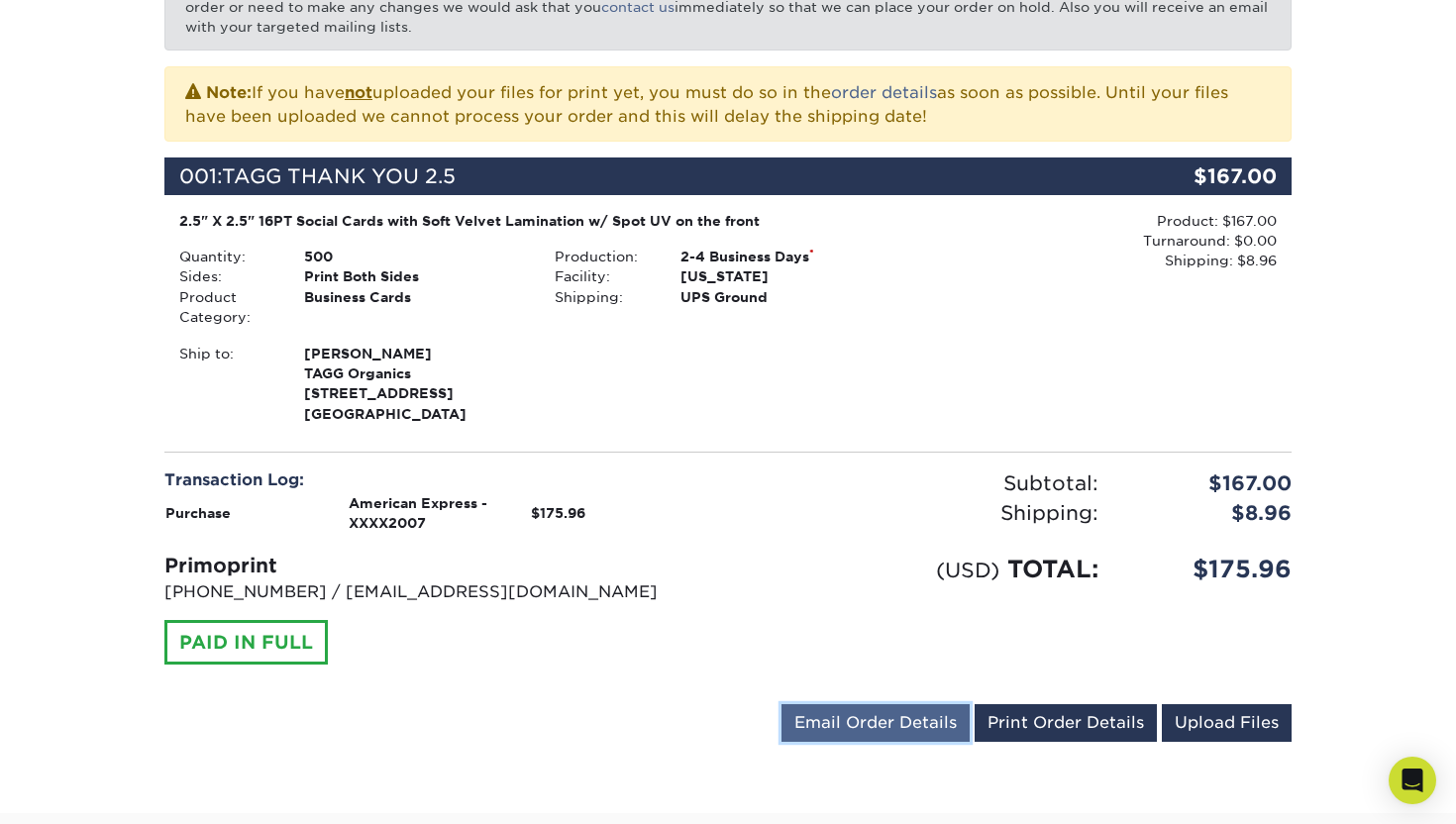 click on "Email Order Details" at bounding box center (876, 723) 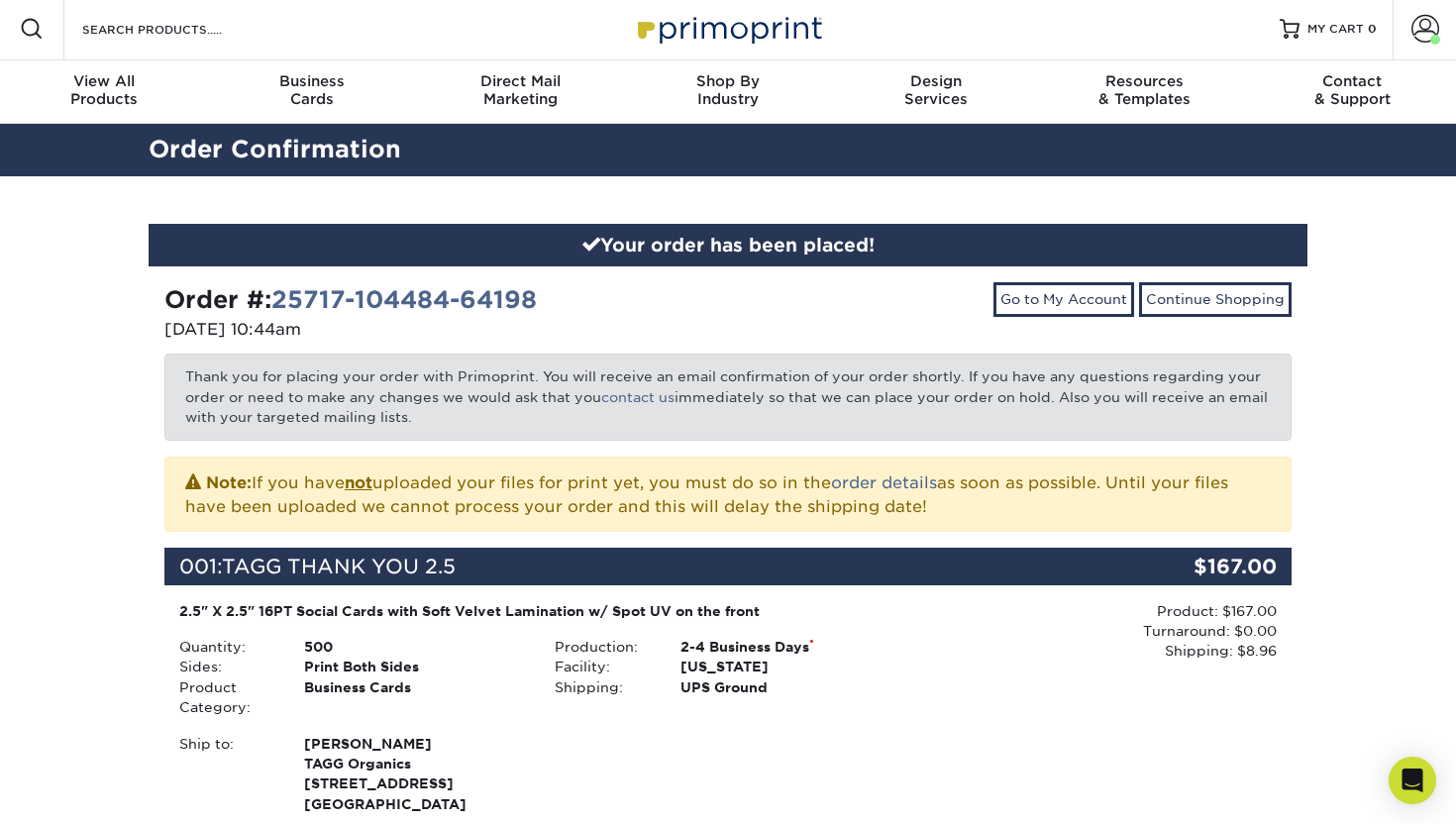scroll, scrollTop: 0, scrollLeft: 0, axis: both 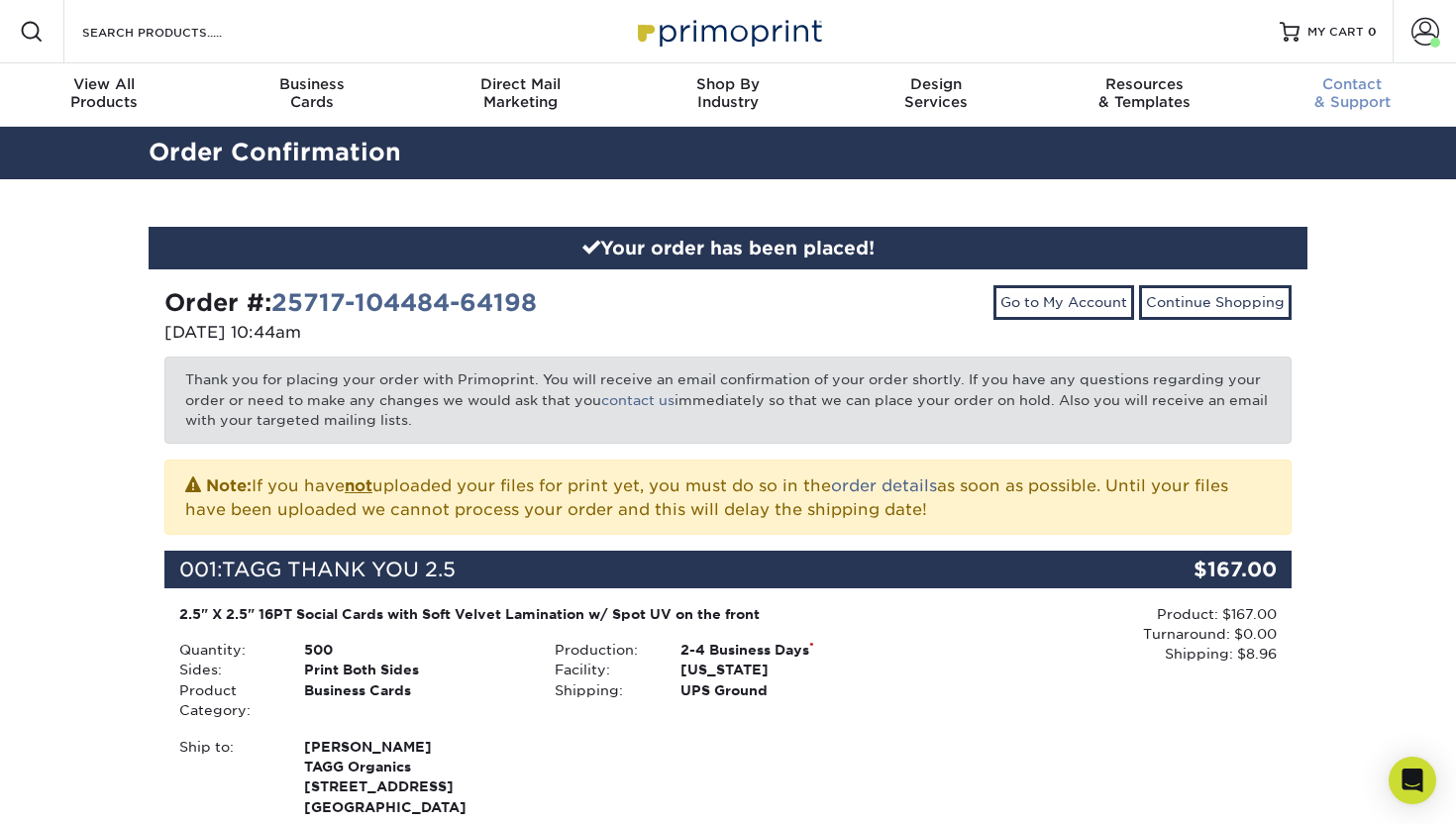 click on "Contact" at bounding box center (1352, 84) 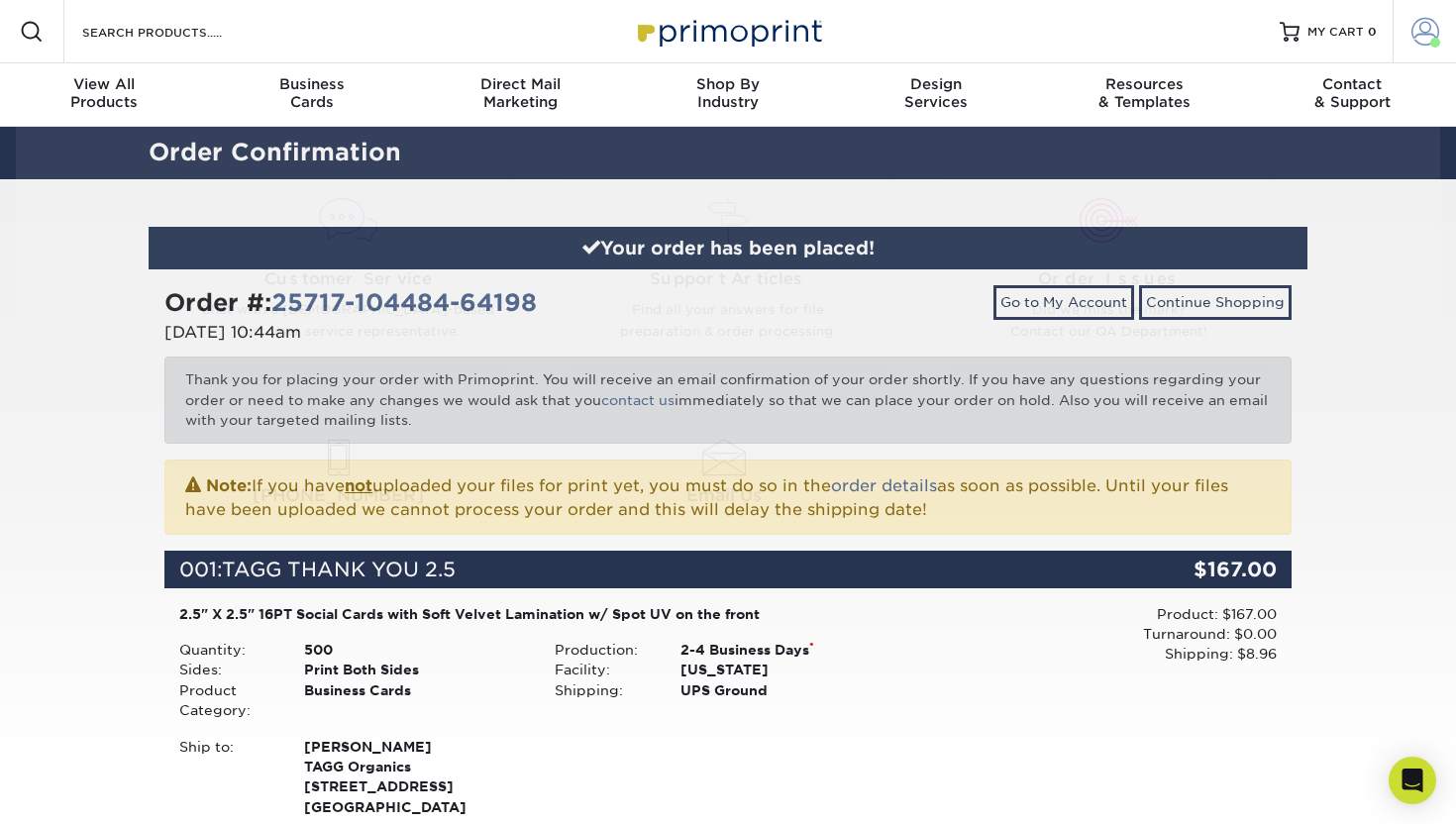 click at bounding box center (1435, 43) 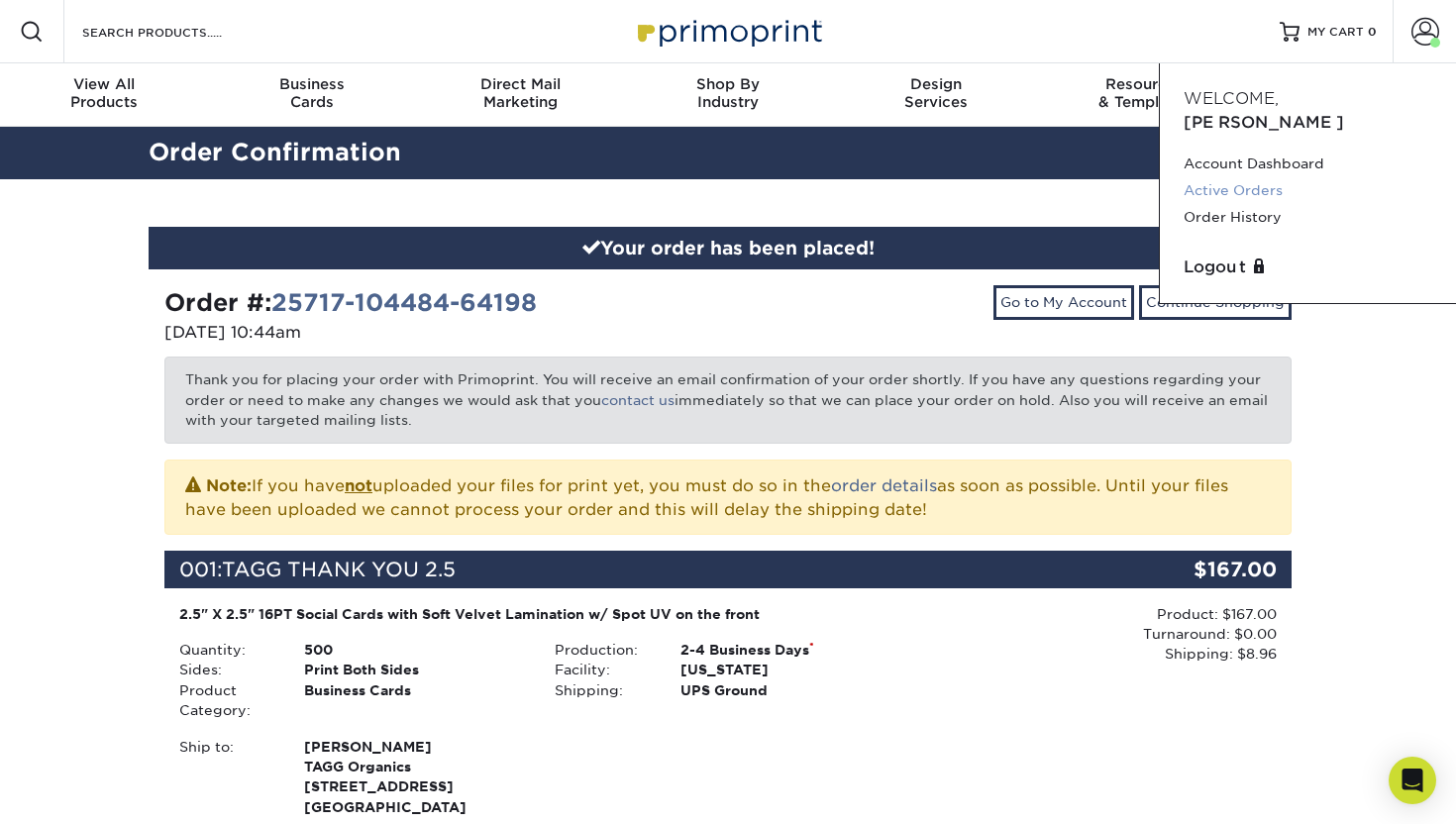 click on "Active Orders" at bounding box center (1307, 190) 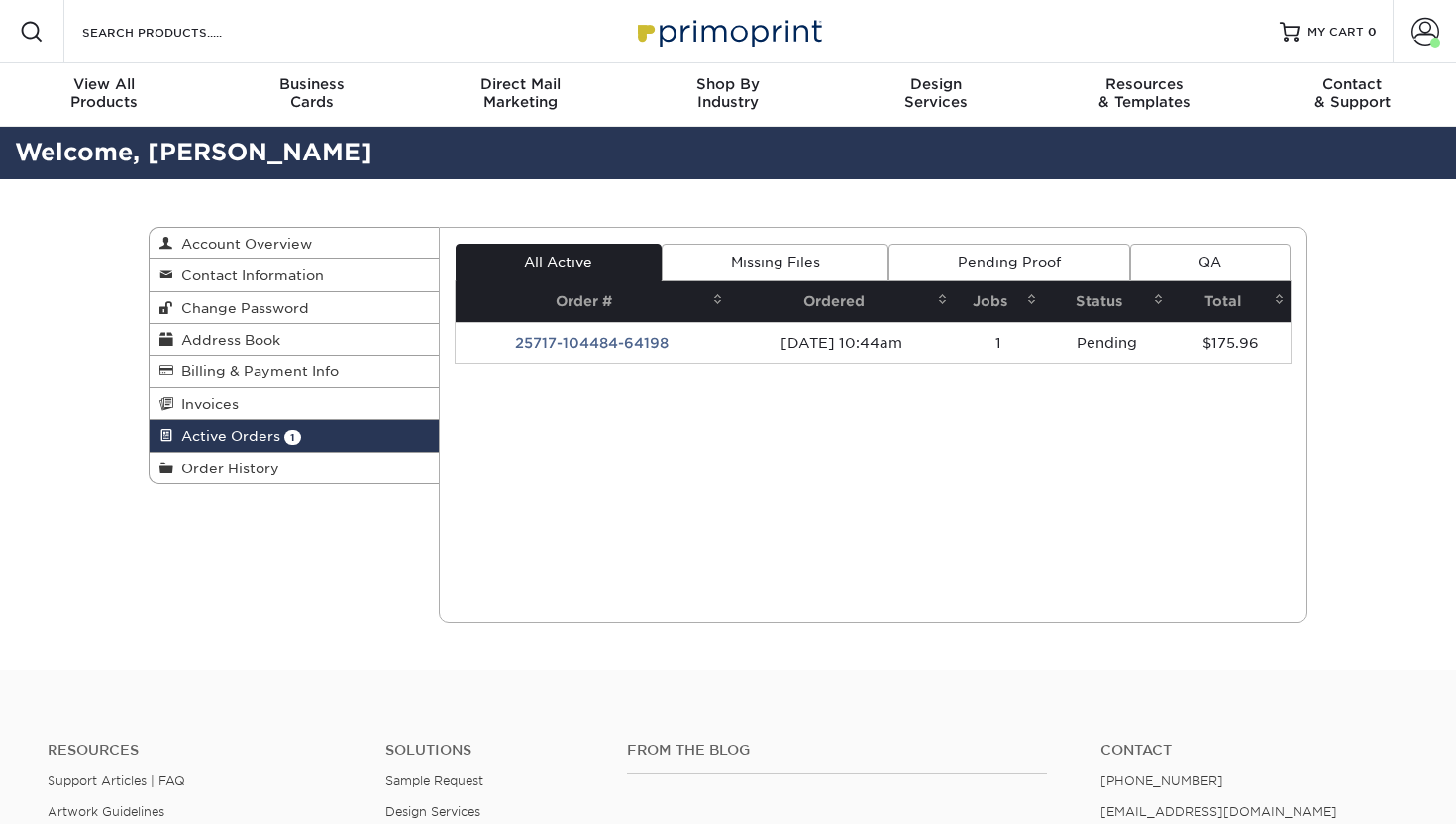 scroll, scrollTop: 0, scrollLeft: 0, axis: both 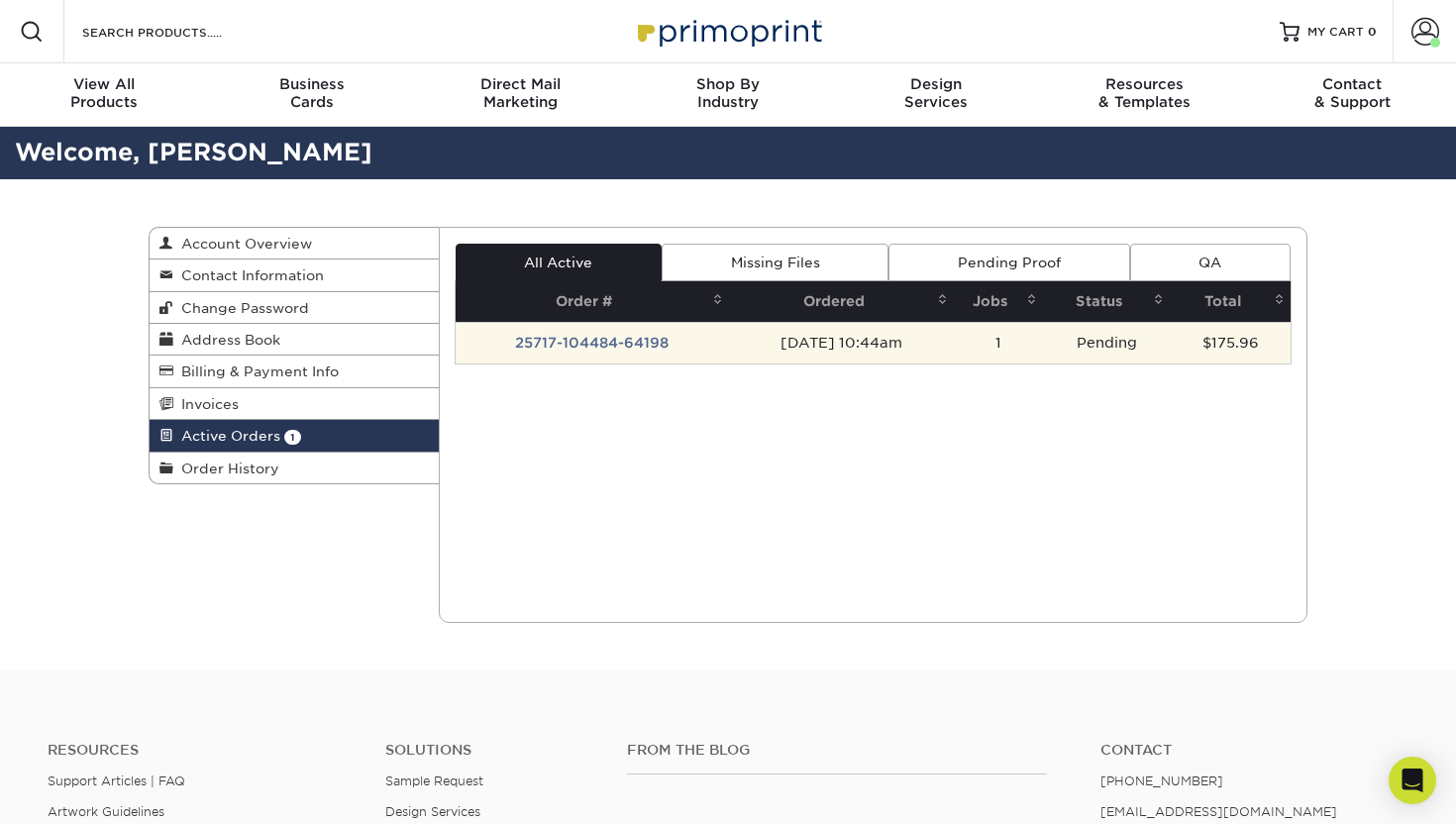 click on "[DATE] 10:44am" at bounding box center (841, 343) 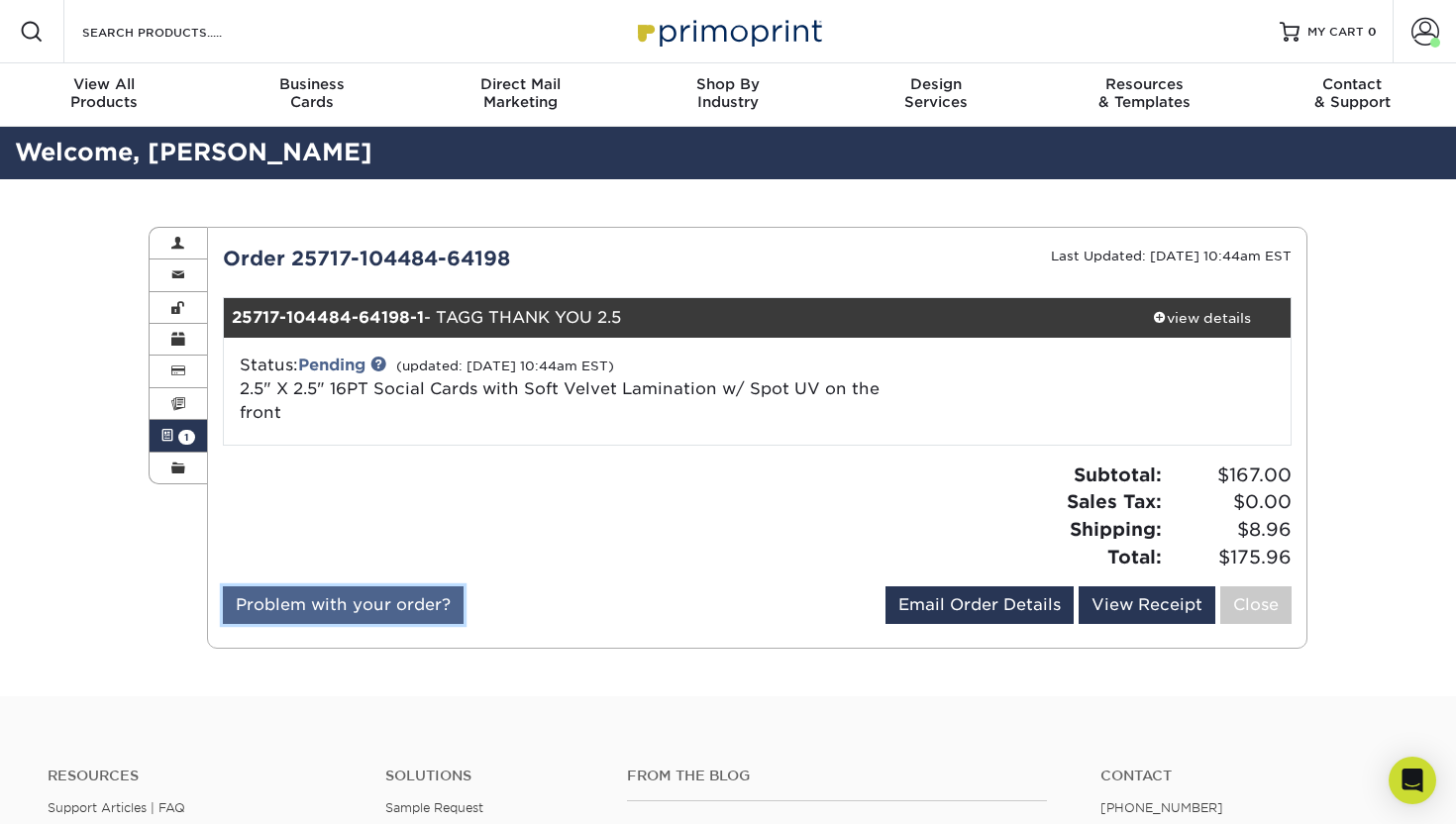 click on "Problem with your order?" at bounding box center [343, 605] 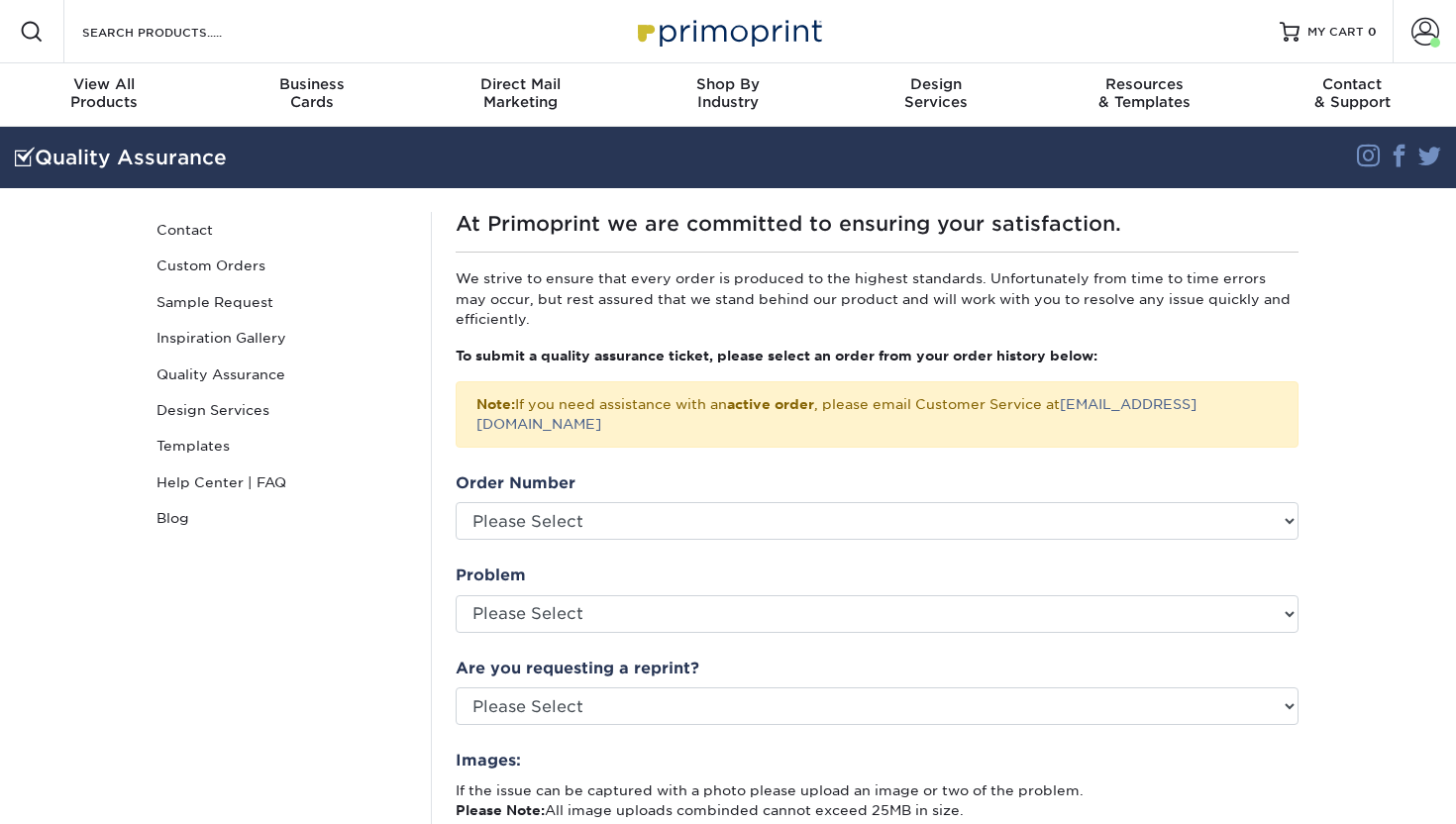 scroll, scrollTop: 0, scrollLeft: 0, axis: both 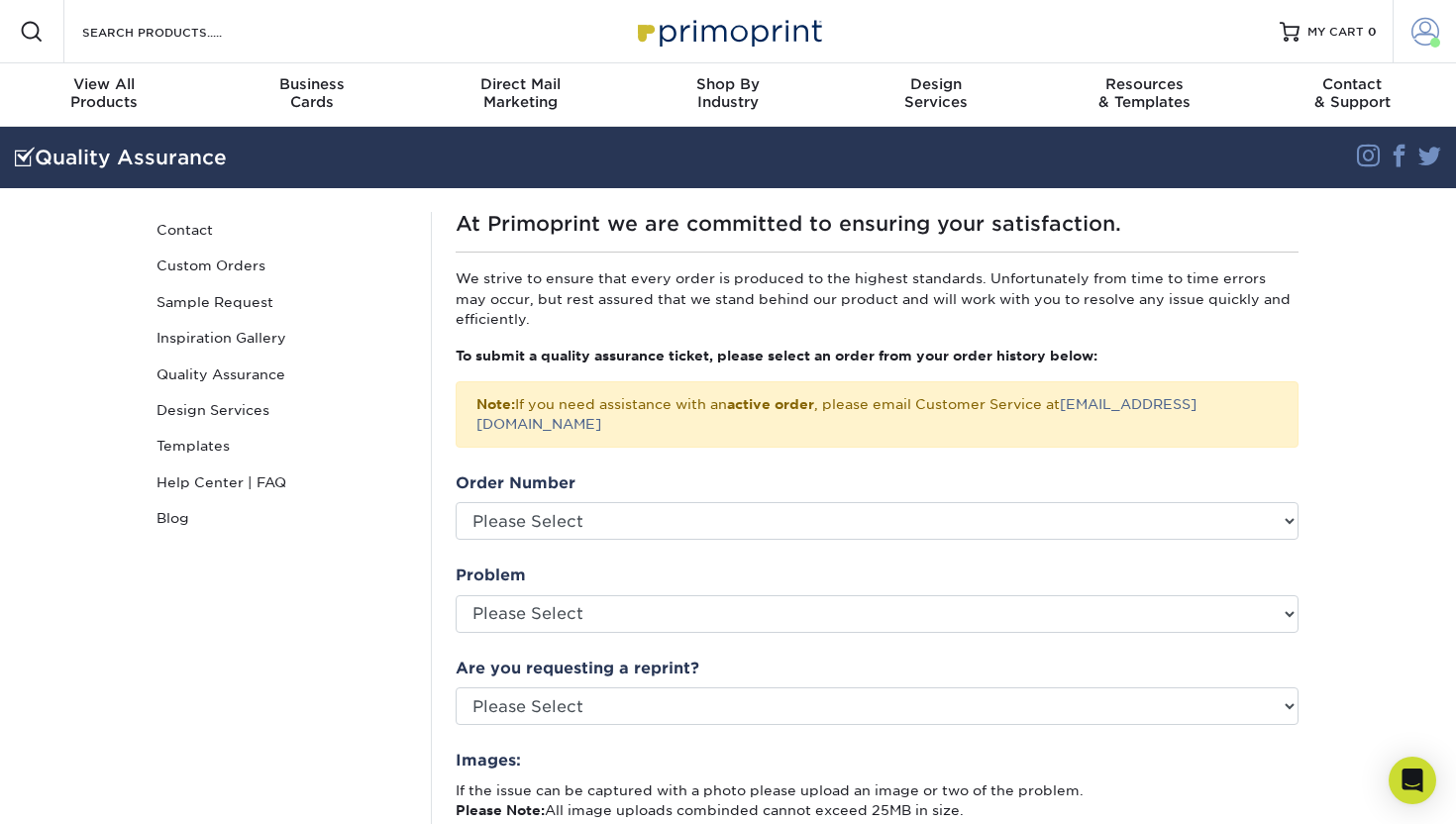 click at bounding box center [1425, 32] 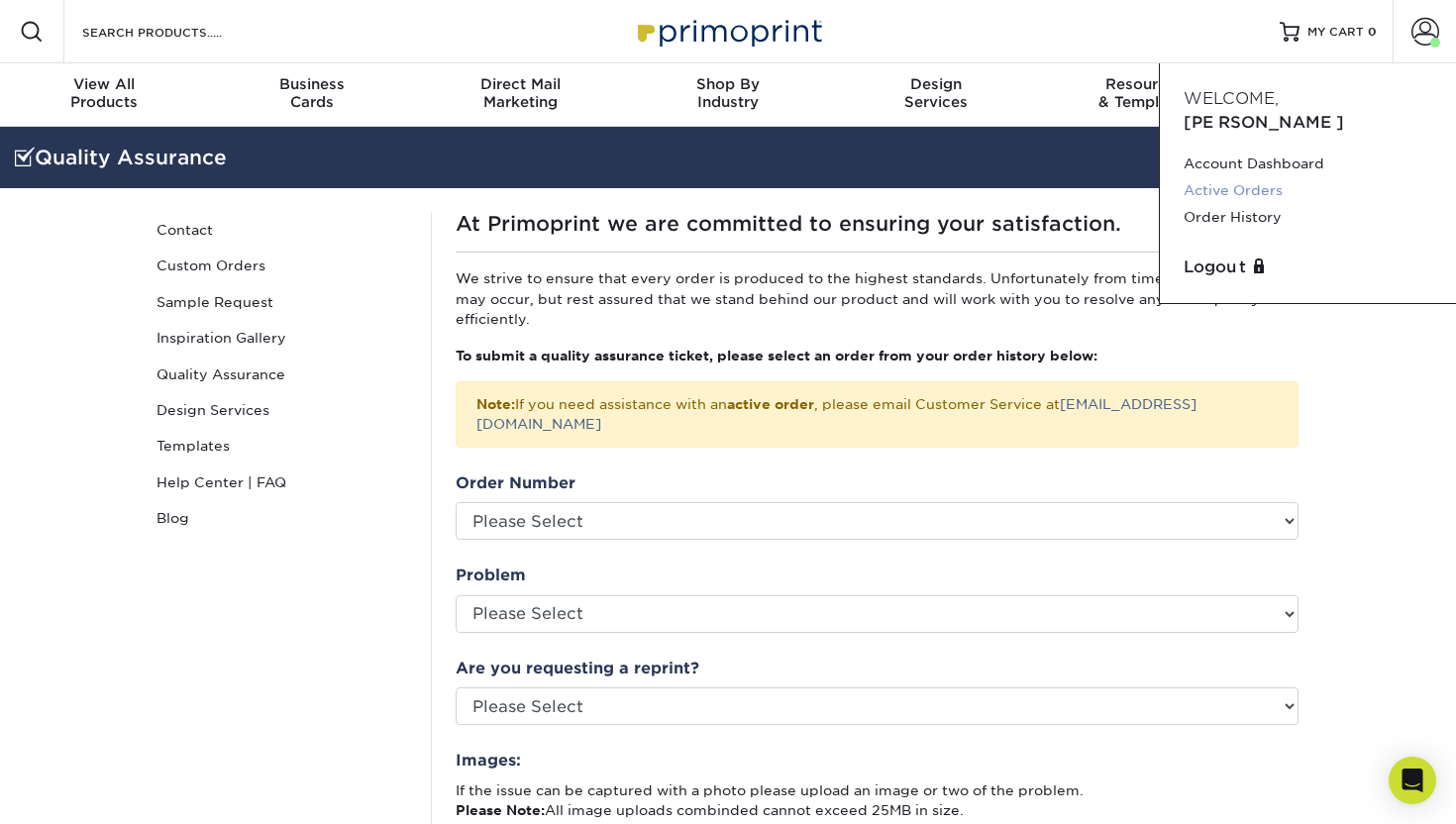click on "Active Orders" at bounding box center (1307, 190) 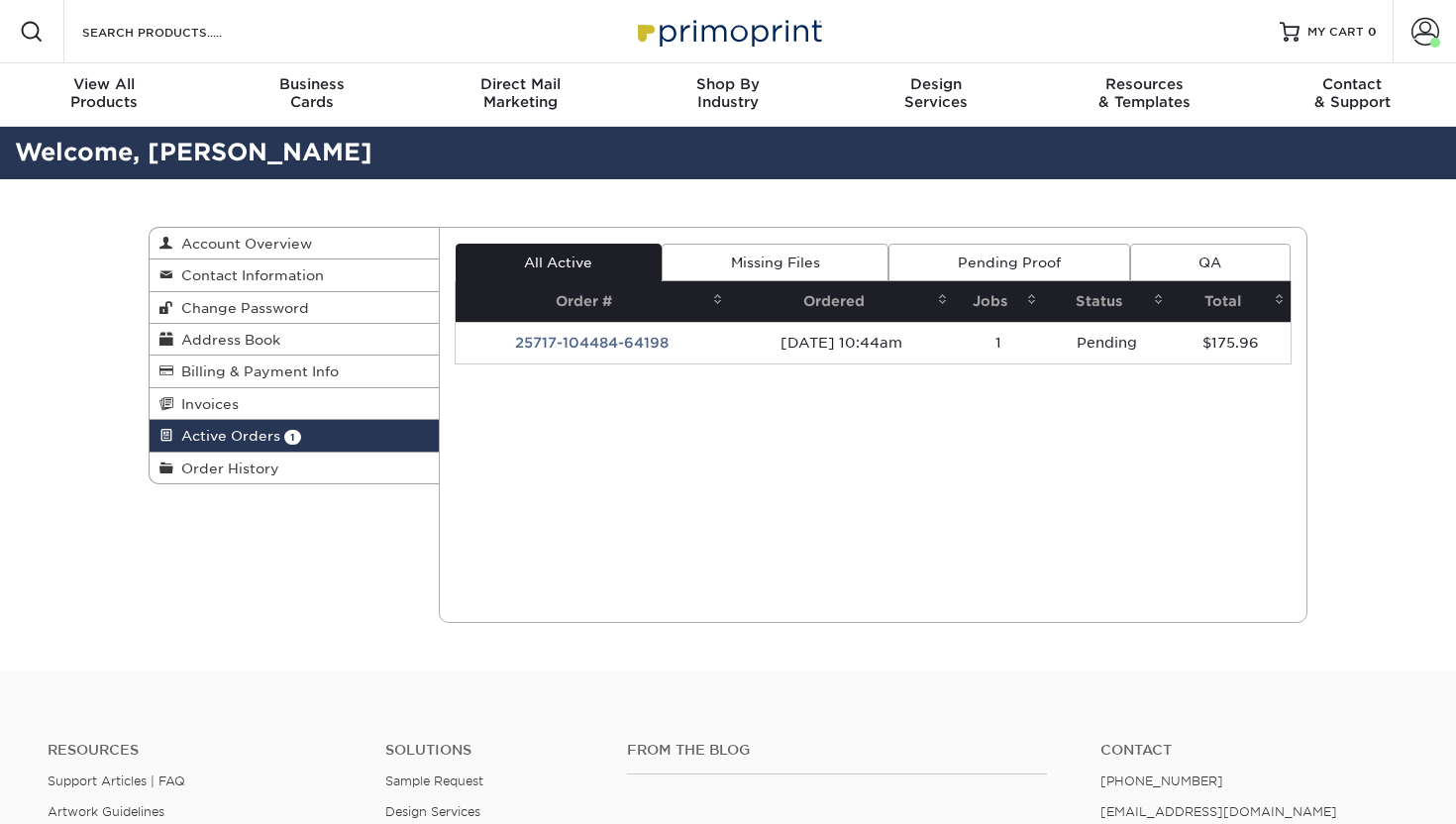 scroll, scrollTop: 0, scrollLeft: 0, axis: both 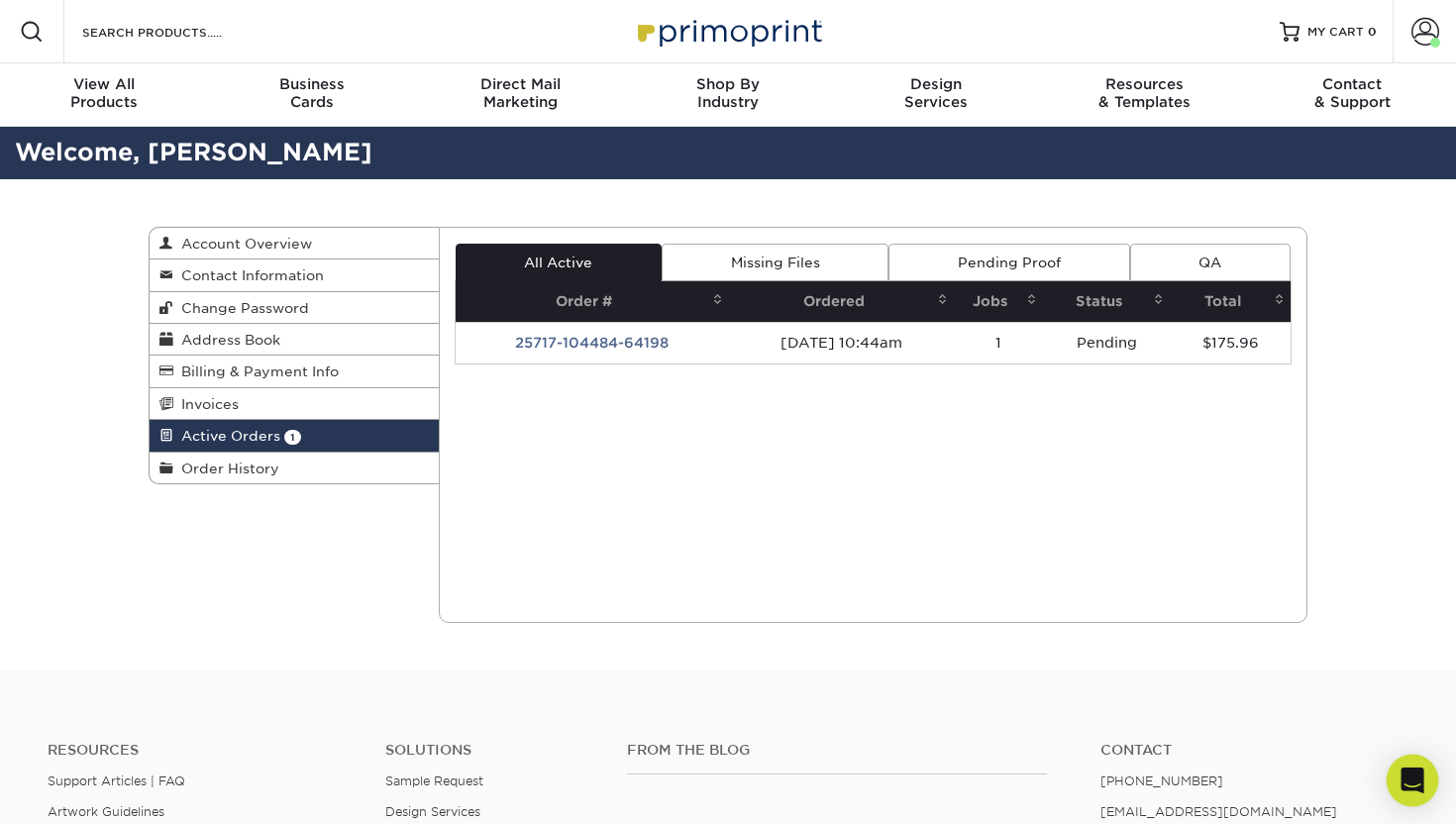 click at bounding box center (1412, 780) 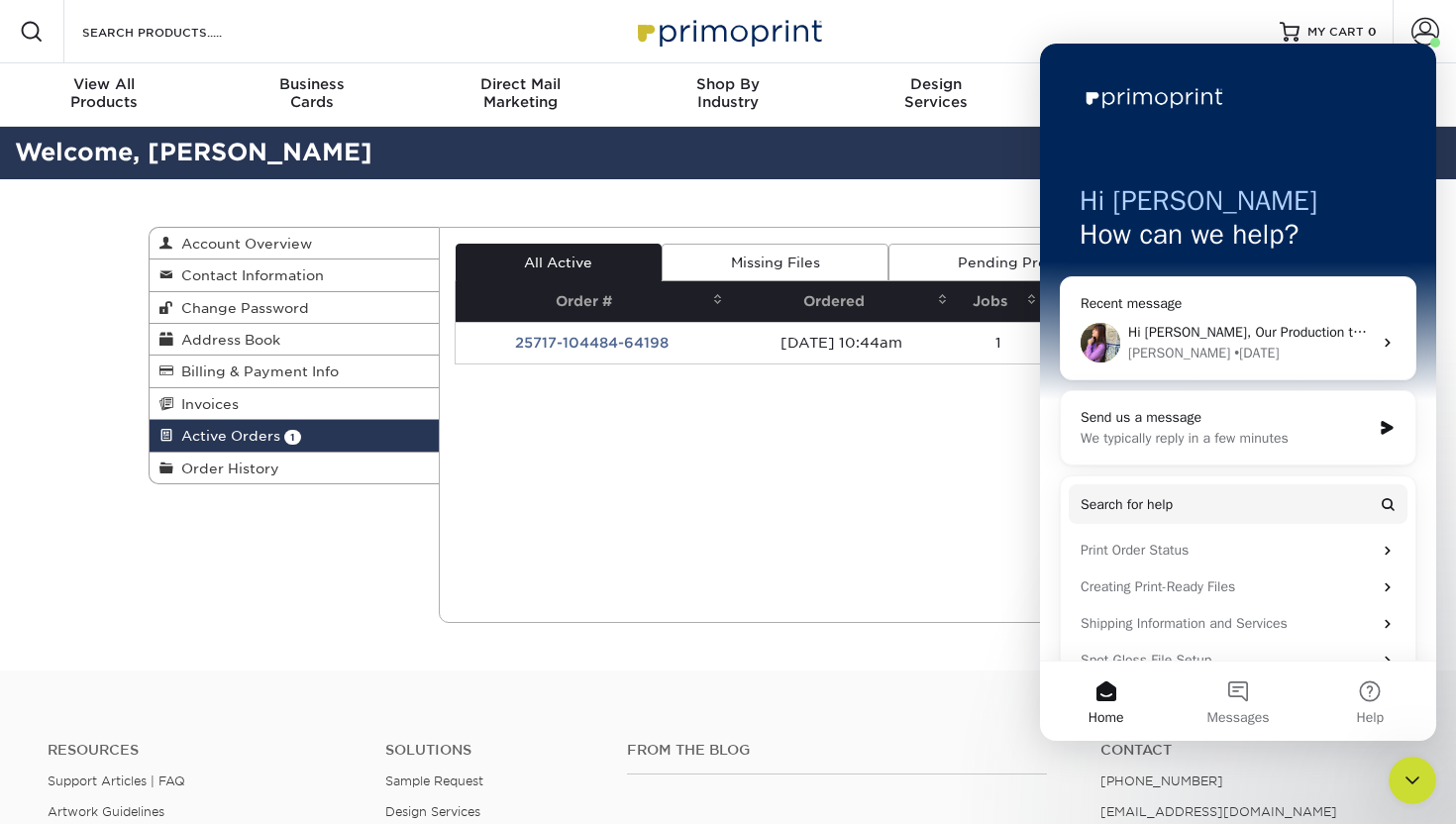 scroll, scrollTop: 0, scrollLeft: 0, axis: both 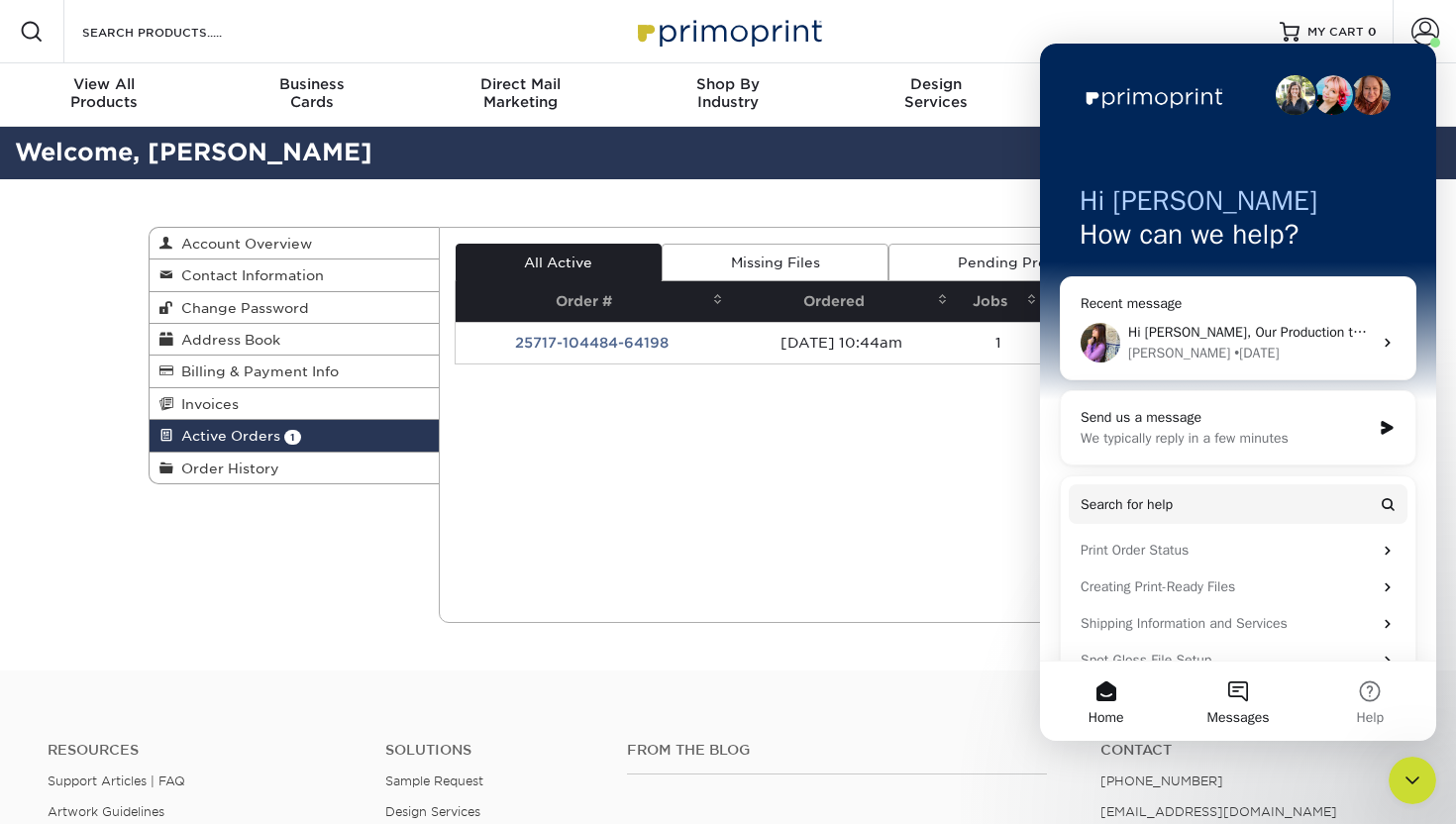 click on "Messages" at bounding box center (1237, 701) 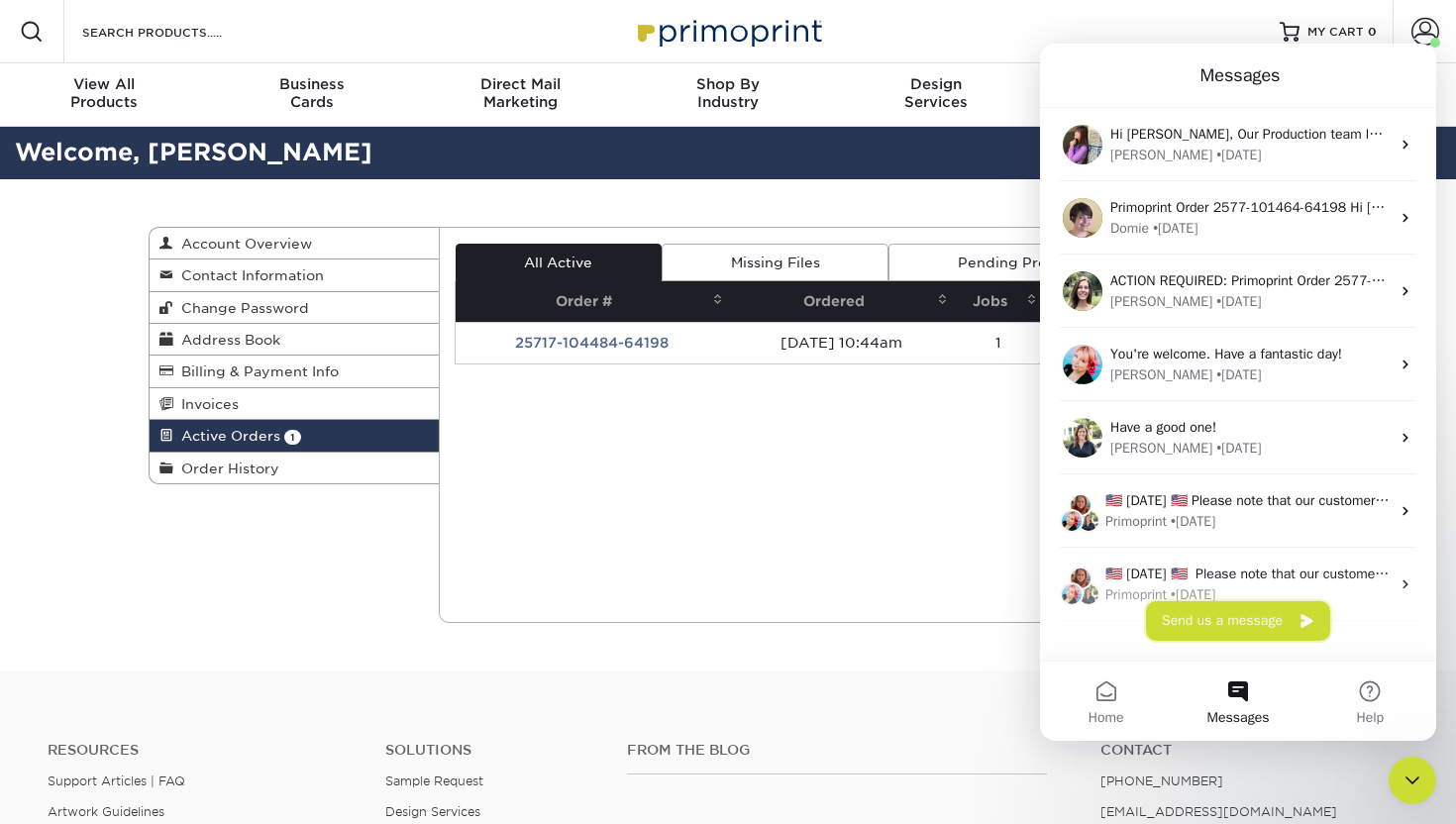 click on "Send us a message" at bounding box center (1238, 621) 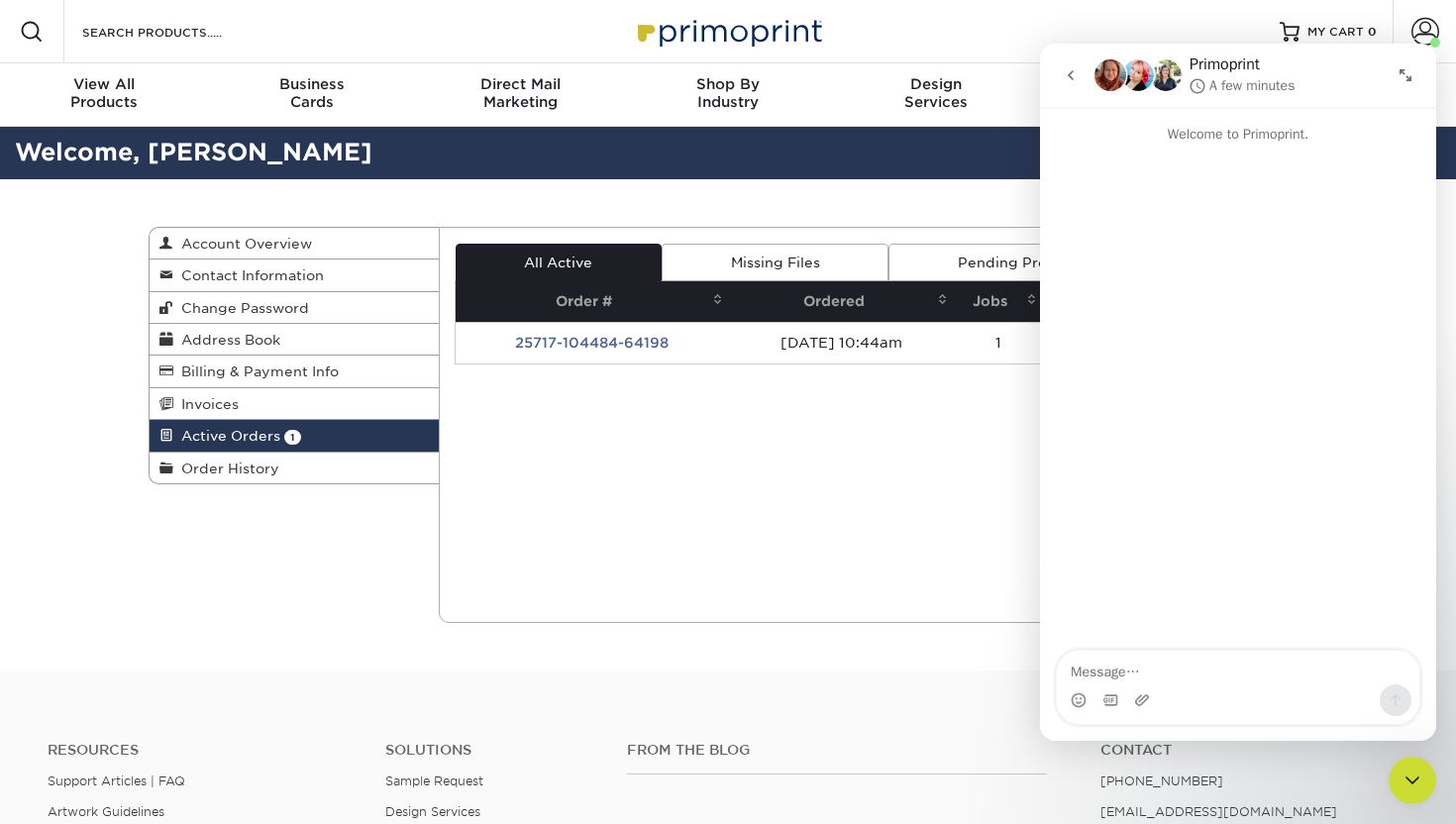 click at bounding box center (1238, 668) 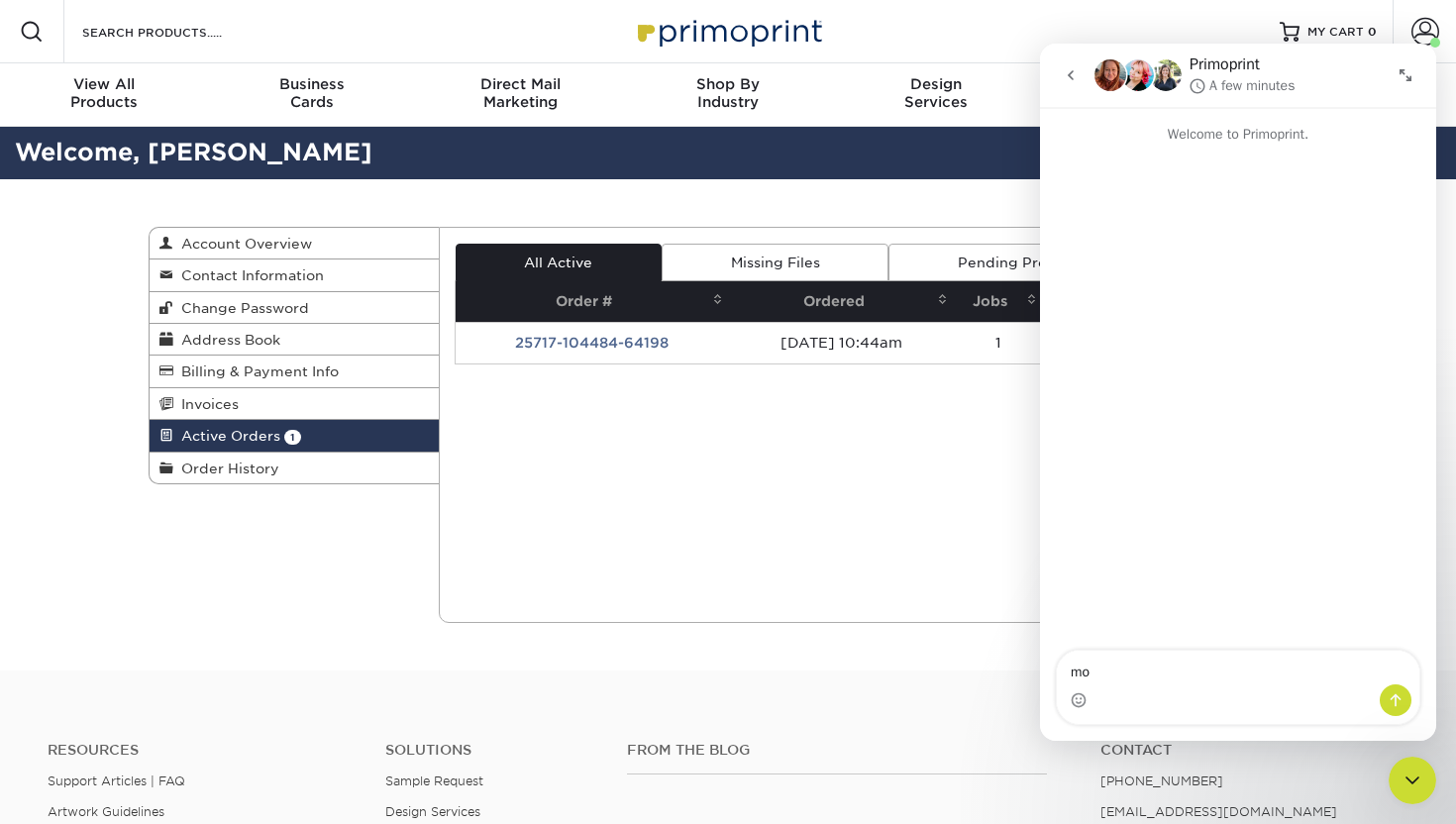 type on "m" 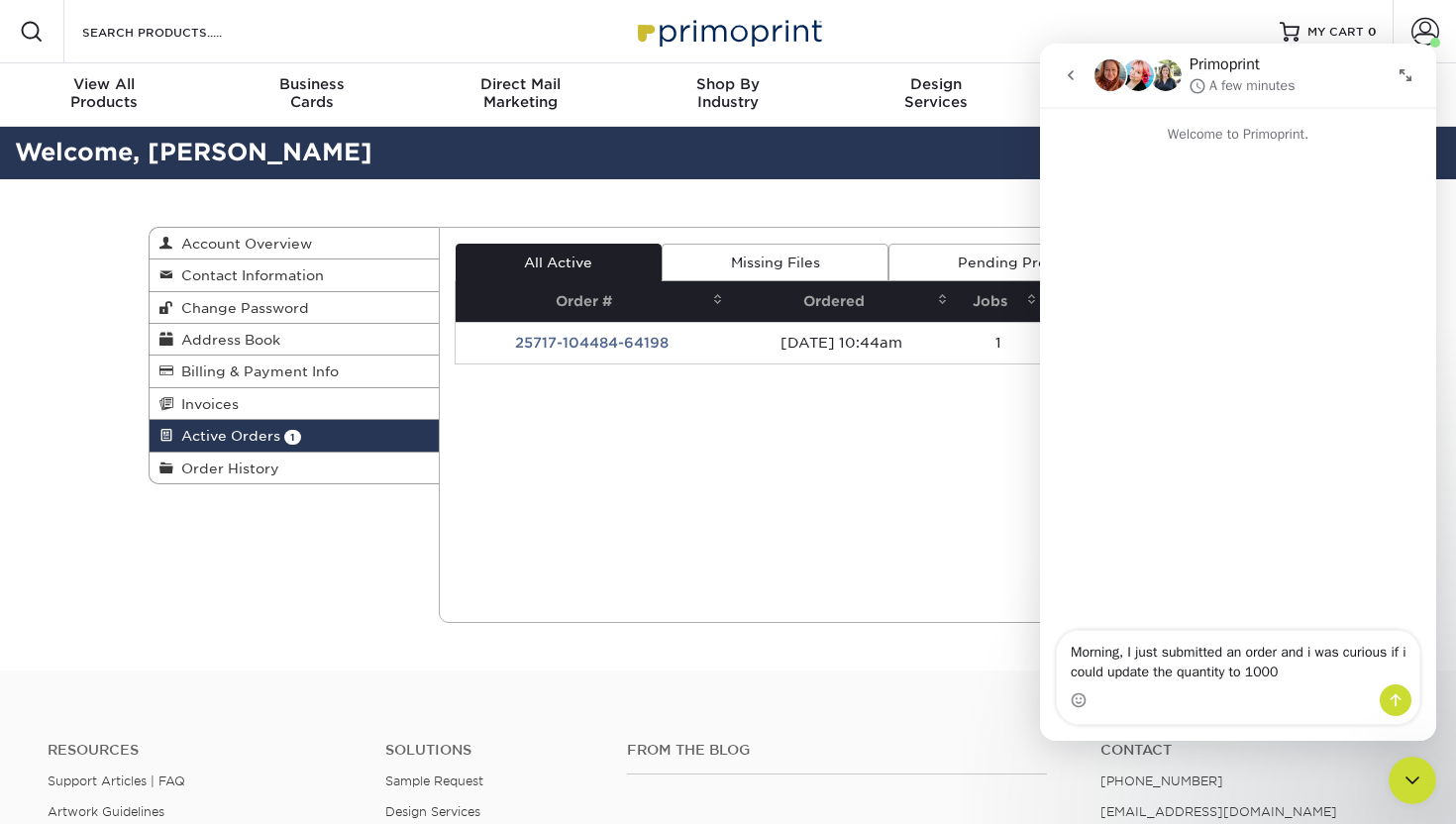 type on "Morning, I just submitted an order and i was curious if i could update the quantity to 1000?" 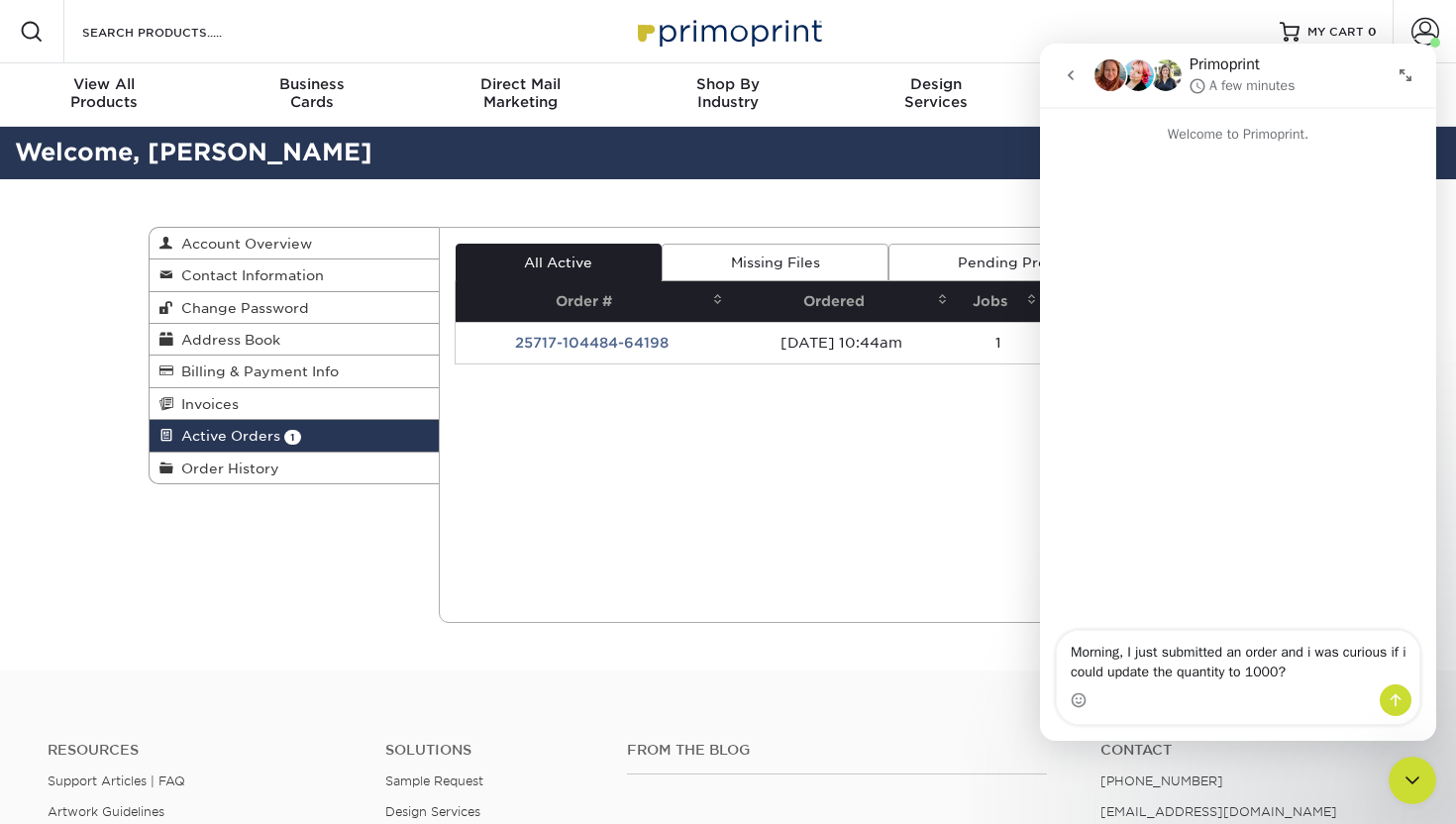type 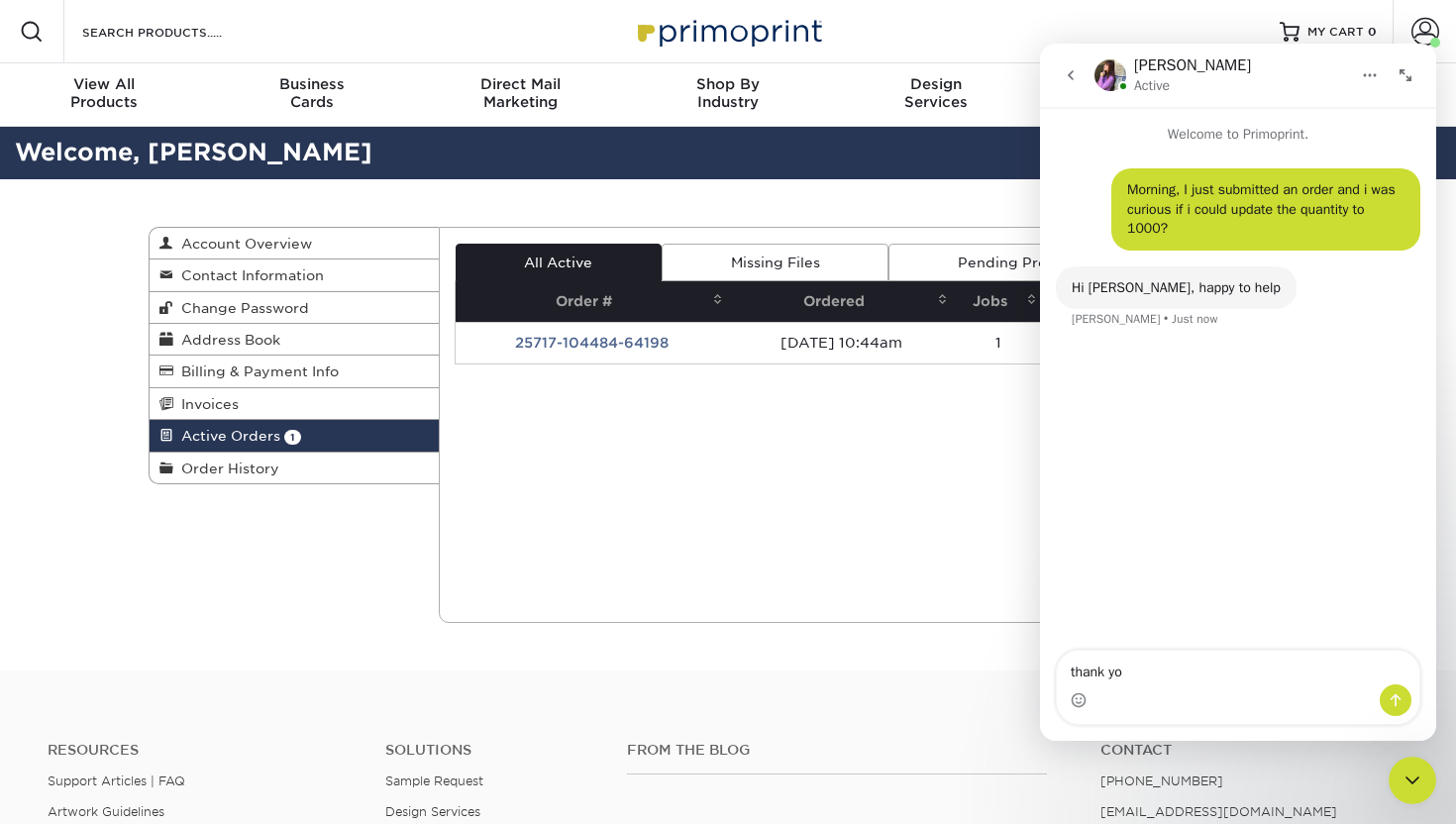 type on "thank you" 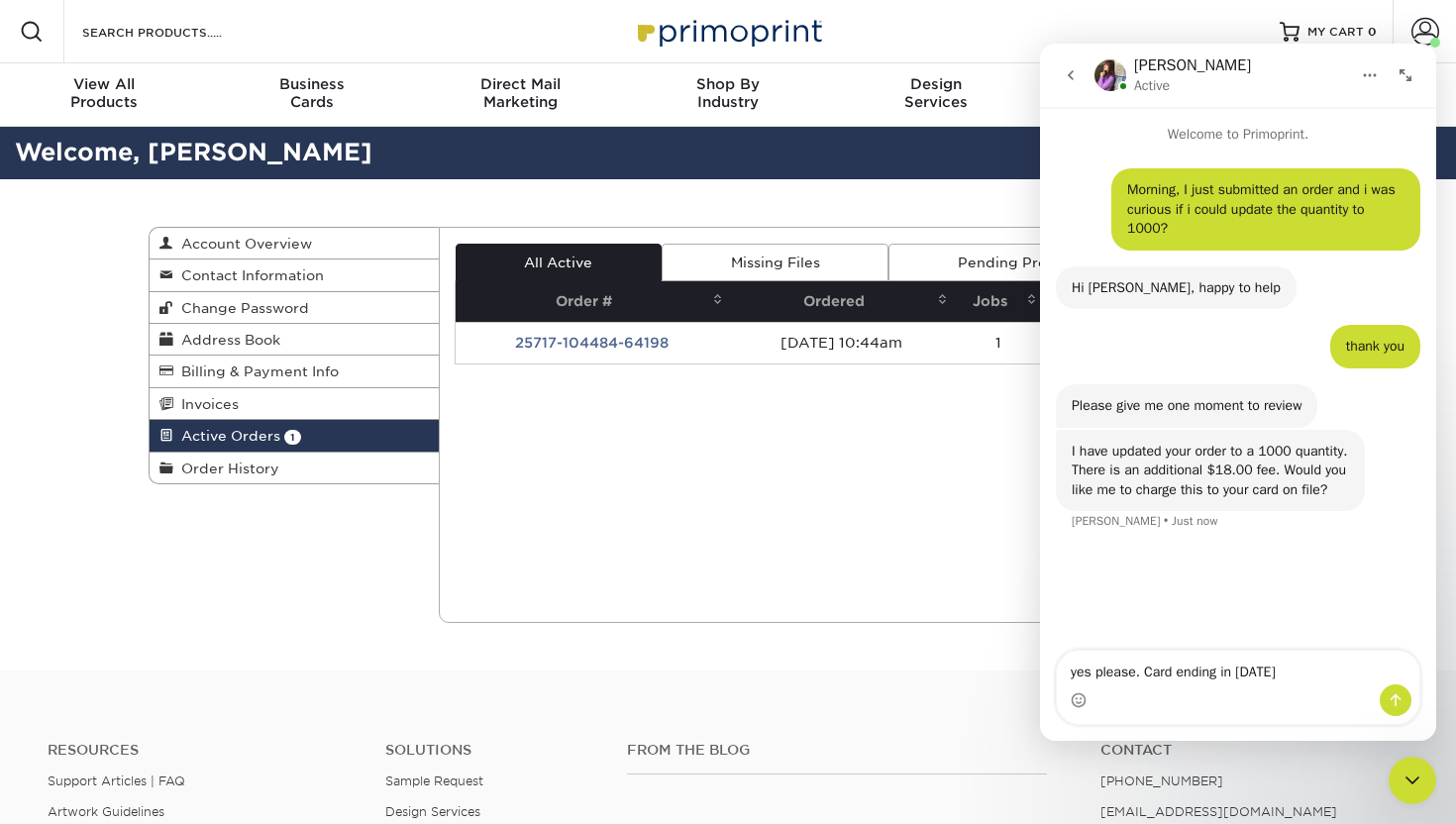 type on "yes please. Card ending in [DATE]" 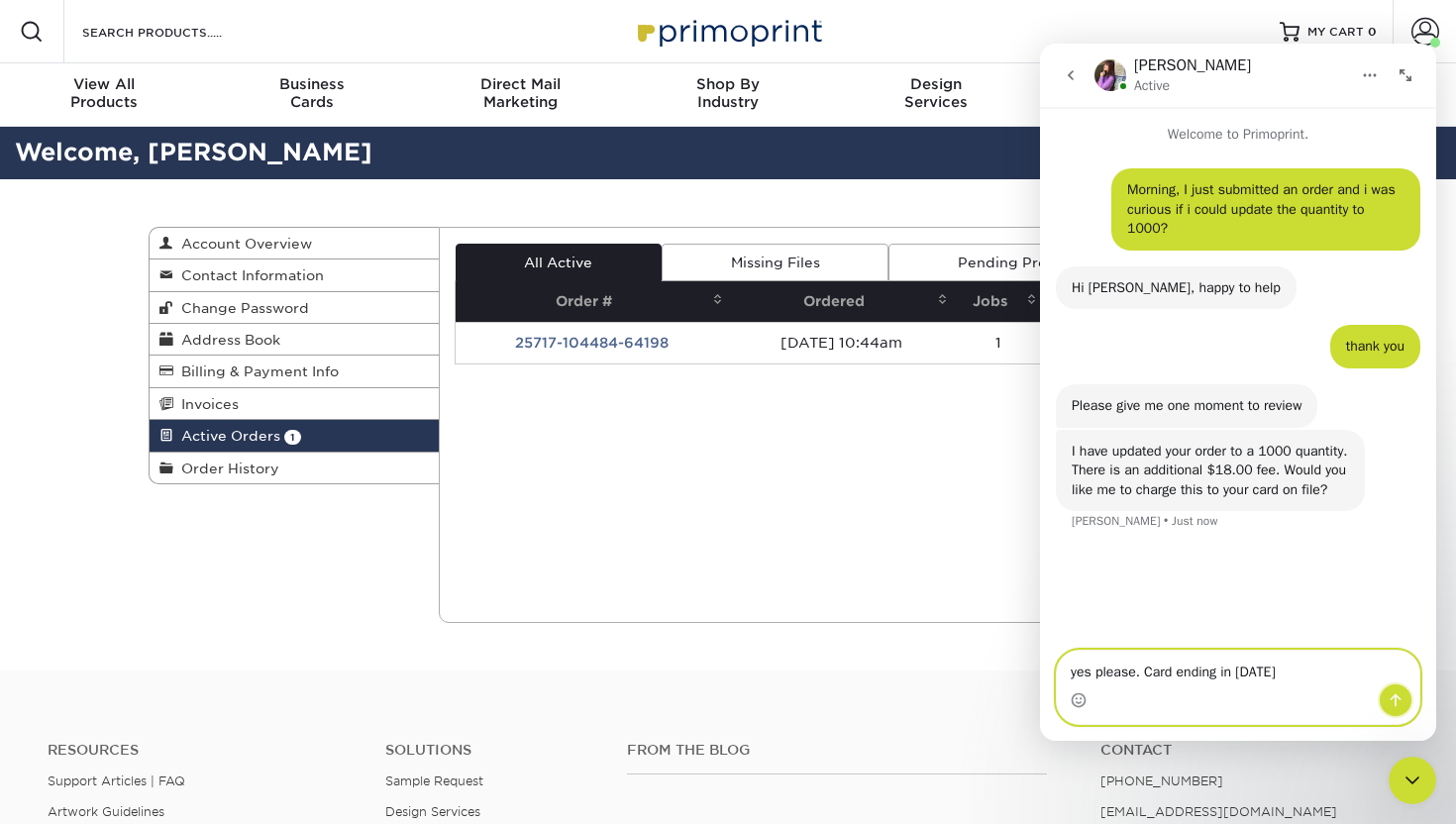 click 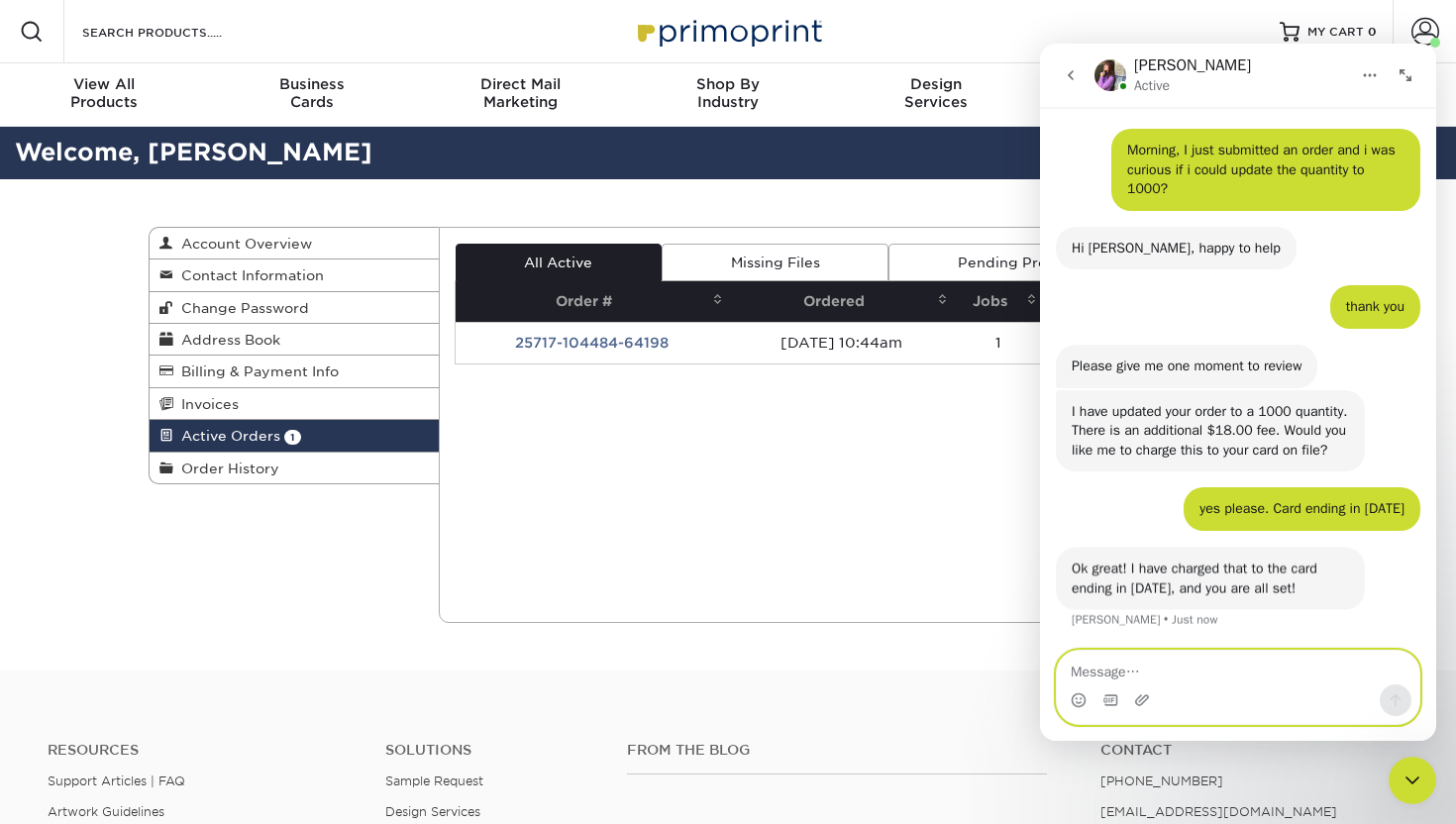 scroll, scrollTop: 58, scrollLeft: 0, axis: vertical 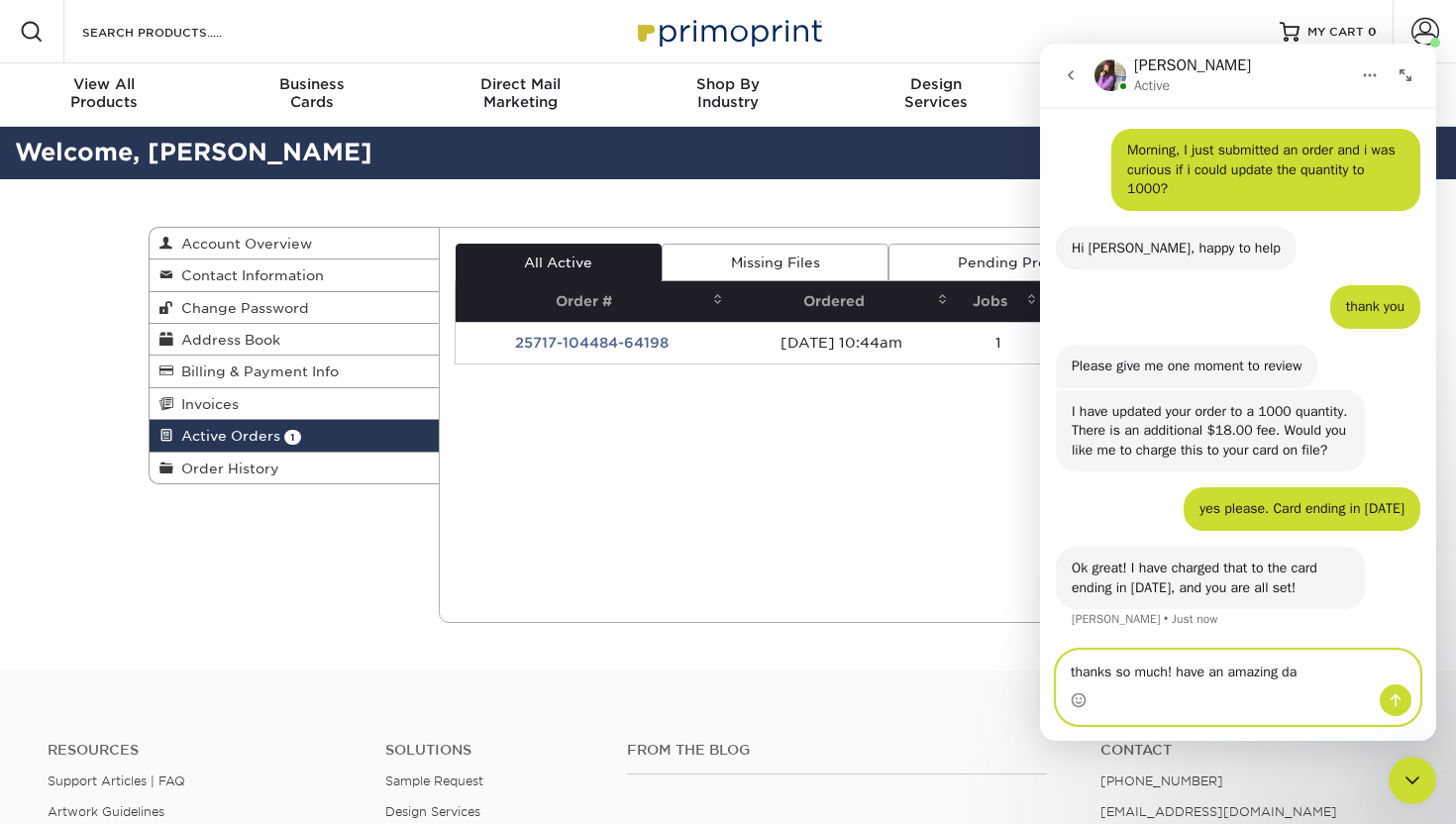 type on "thanks so much! have an amazing day" 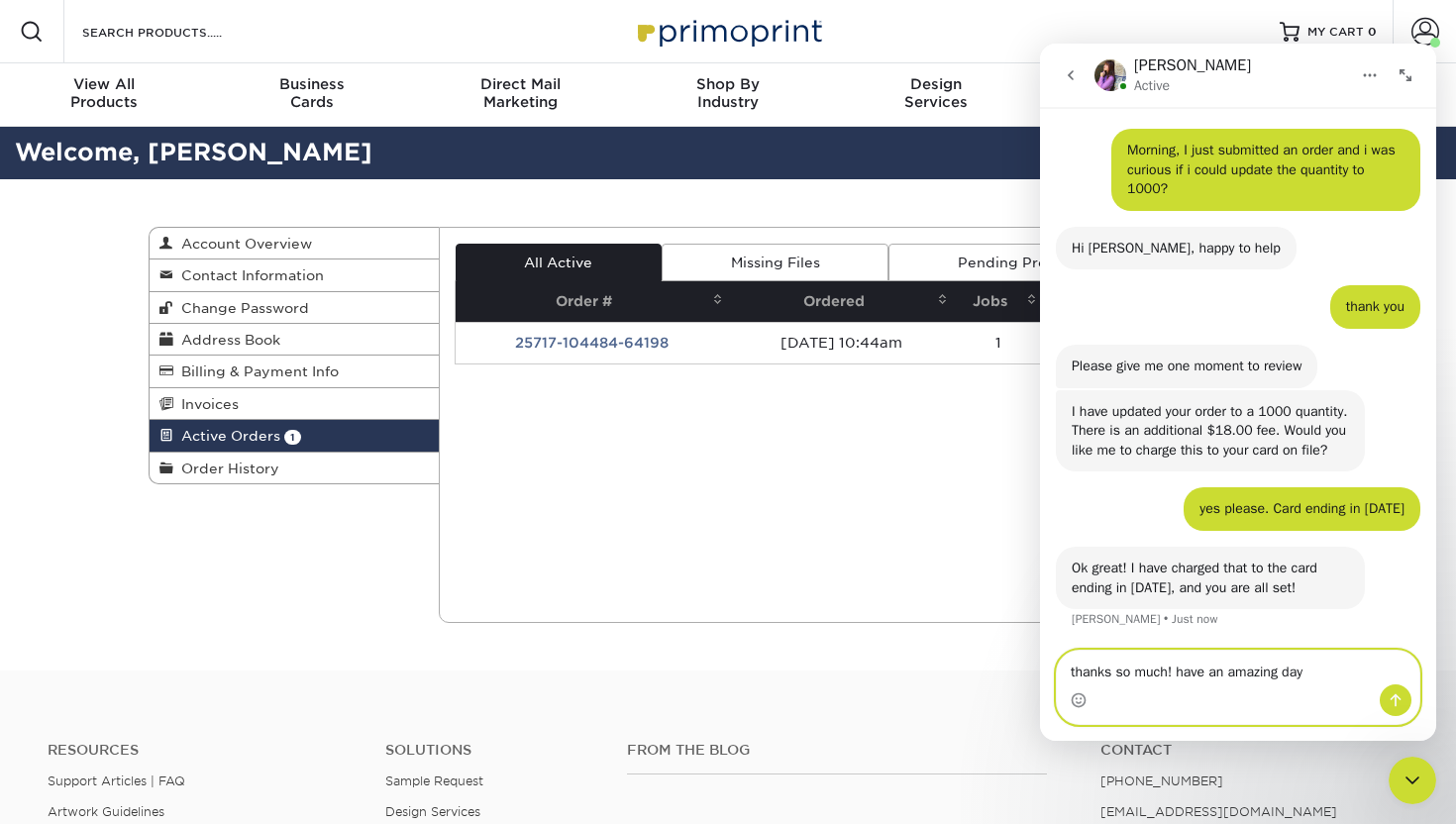 type 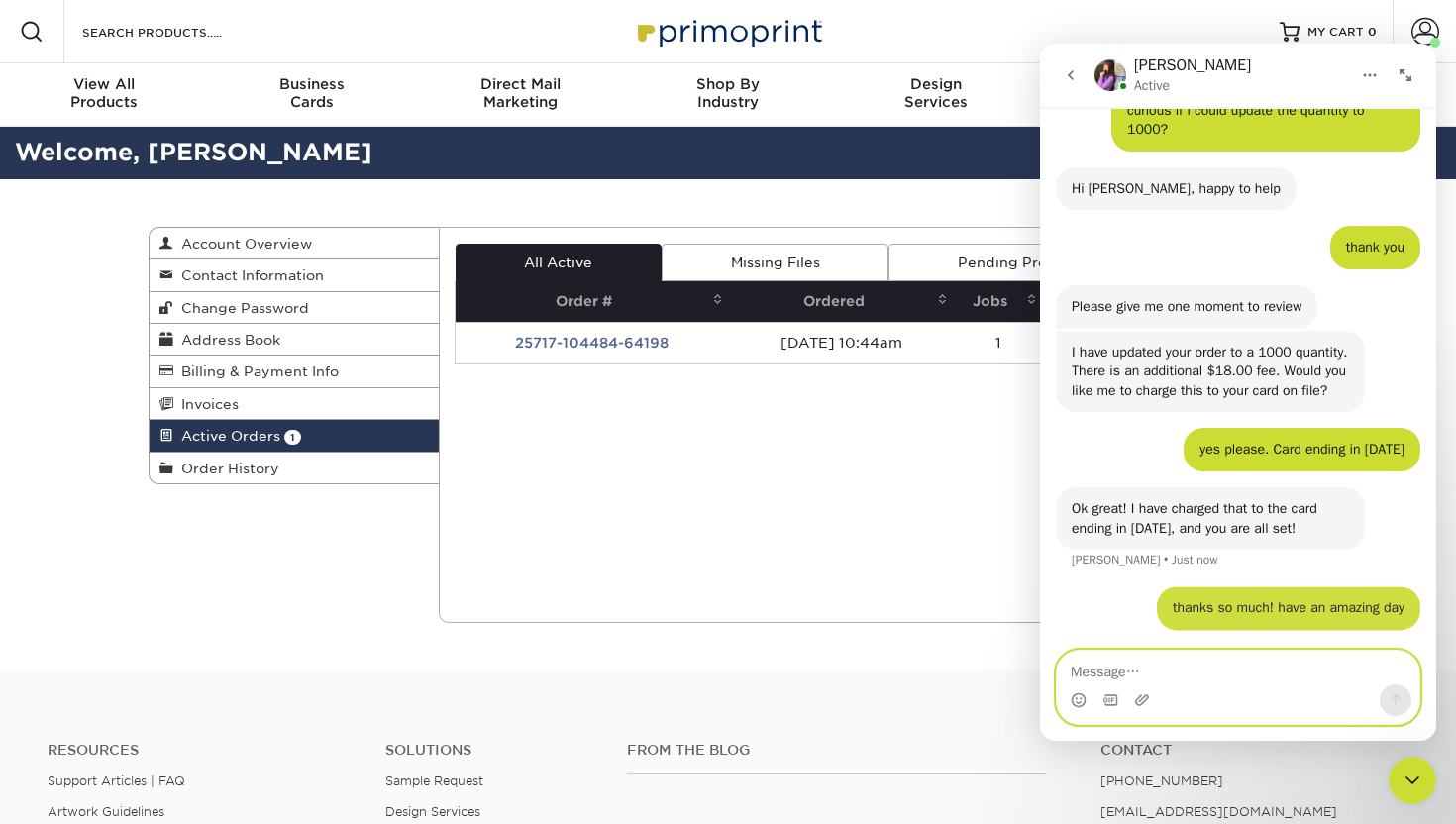scroll, scrollTop: 118, scrollLeft: 0, axis: vertical 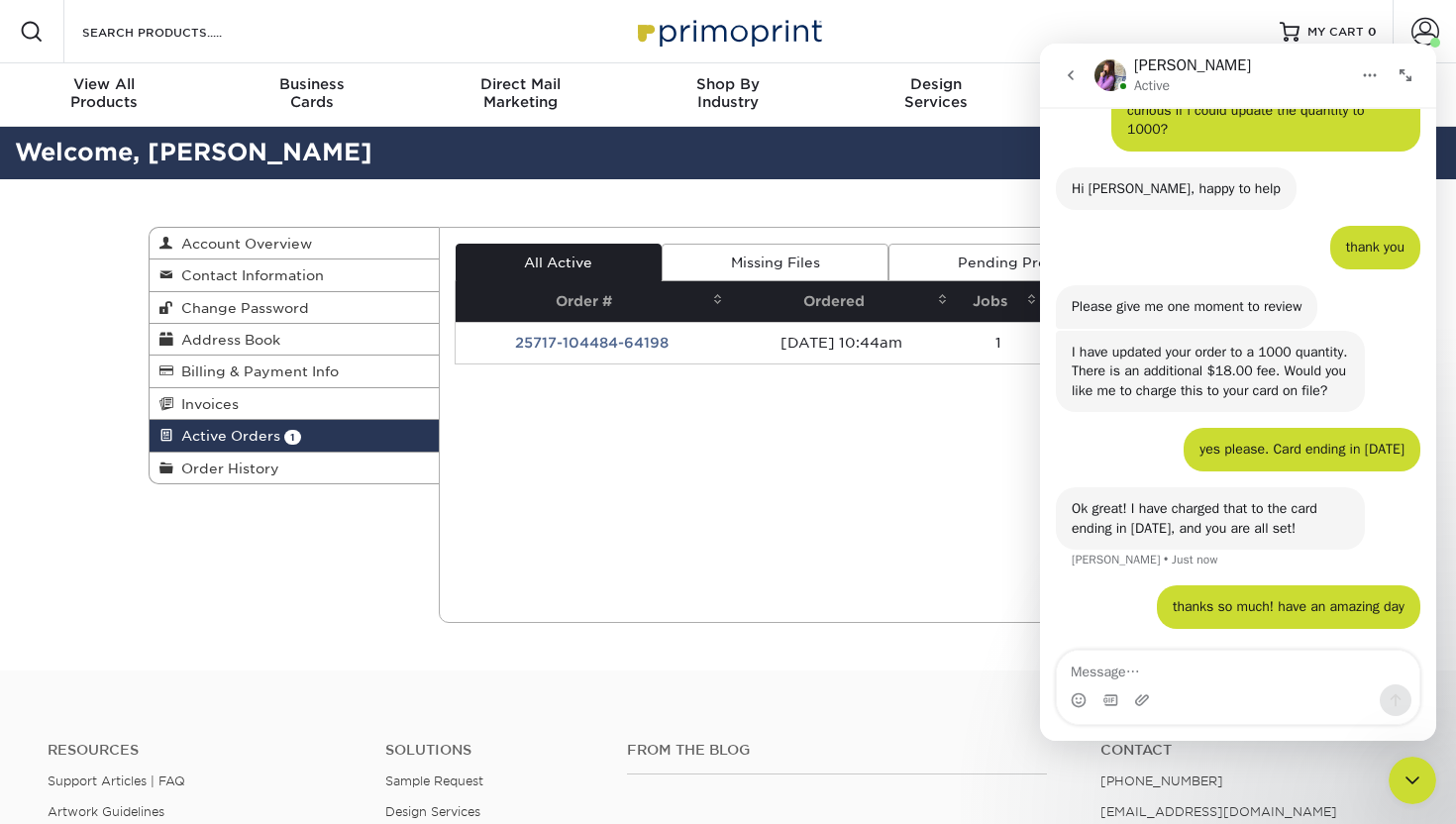 click 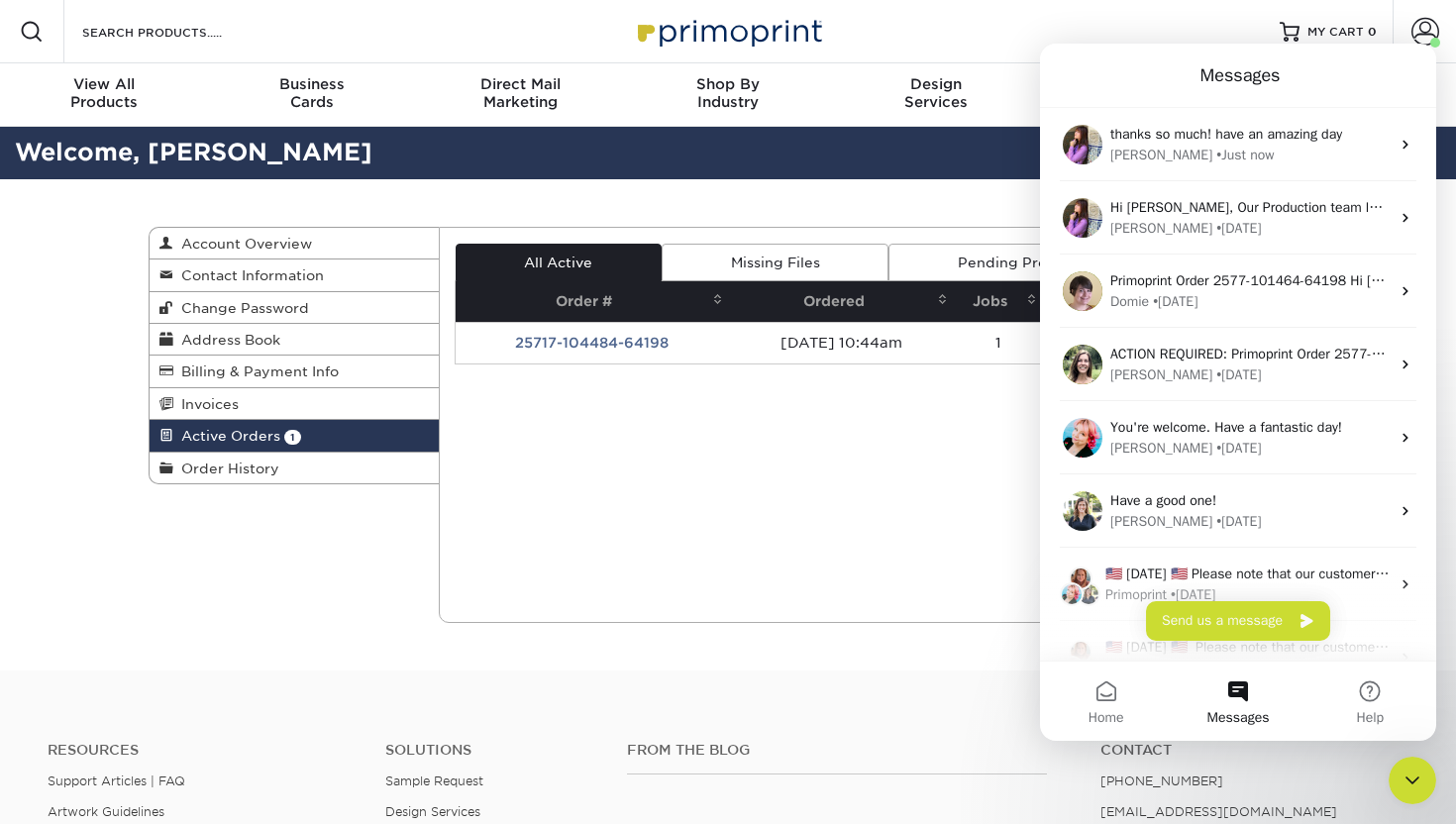 scroll, scrollTop: 0, scrollLeft: 0, axis: both 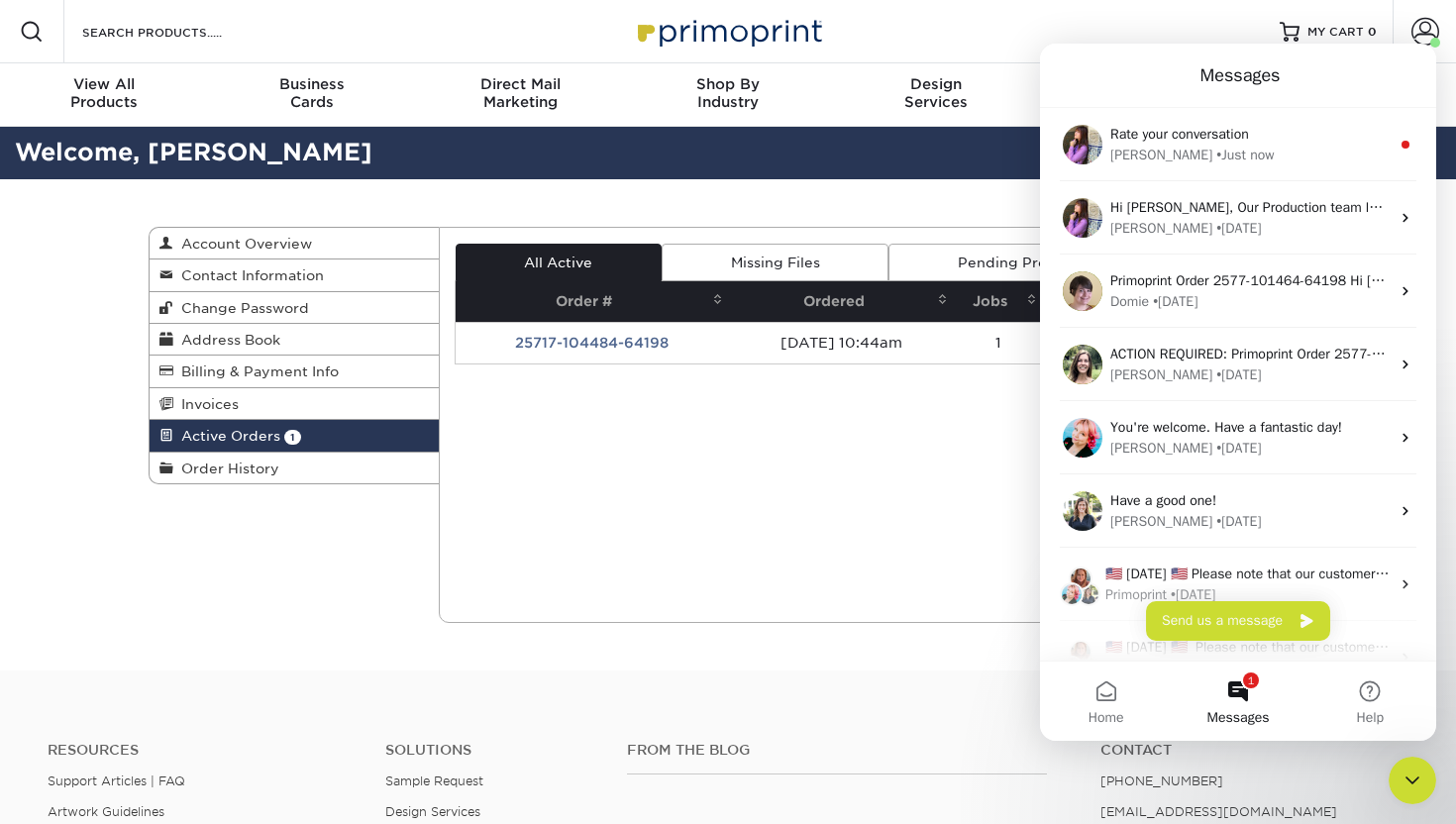 click on "1 Messages" at bounding box center [1237, 701] 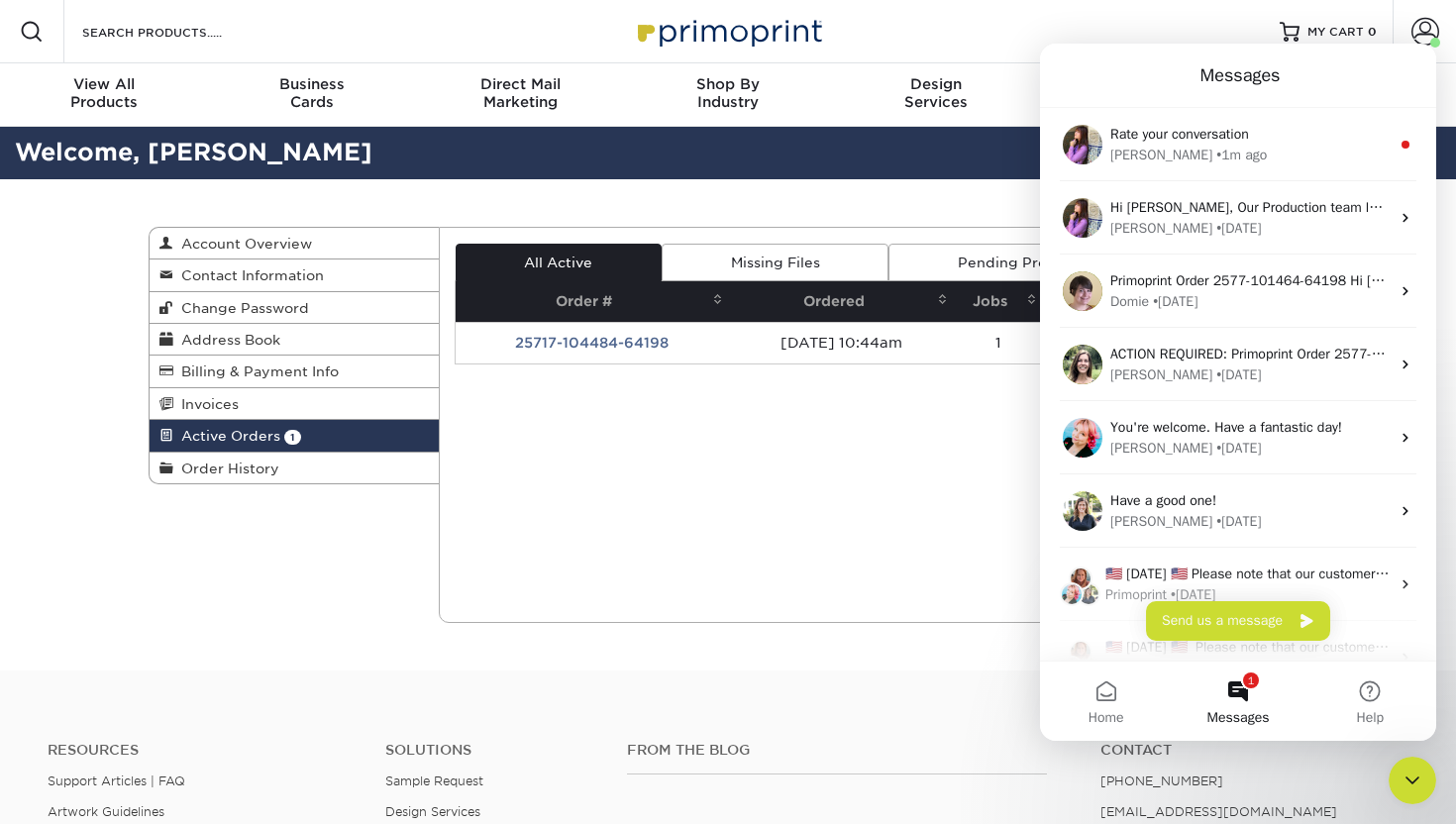 click on "Active Orders
Account Overview
Contact Information
Change Password
Address Book
Billing & Payment Info
1" at bounding box center (728, 425) 